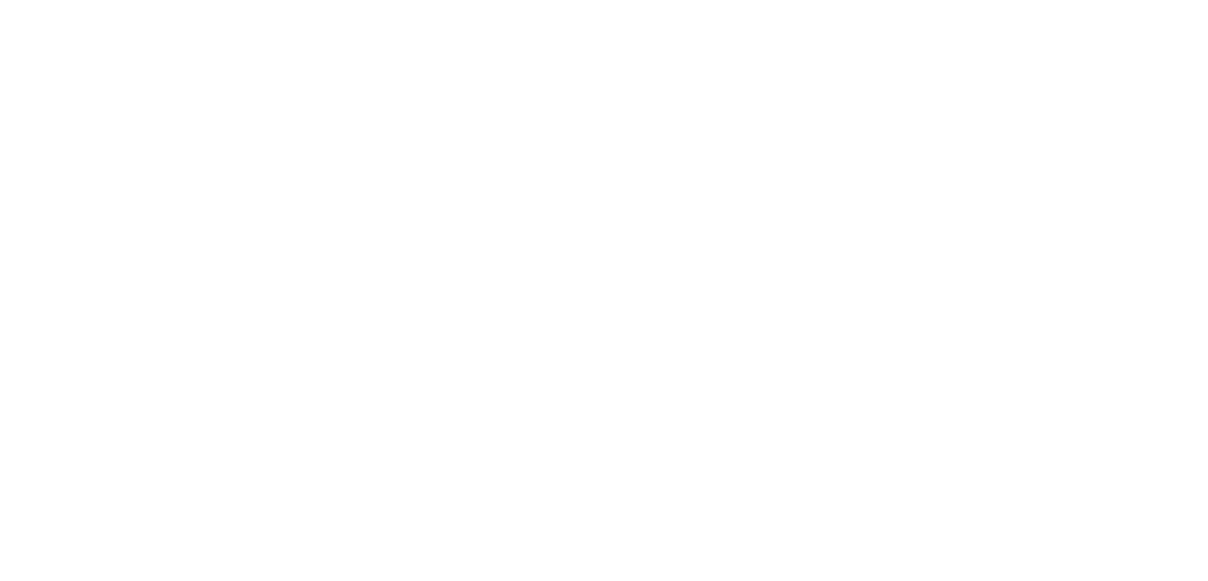 scroll, scrollTop: 0, scrollLeft: 0, axis: both 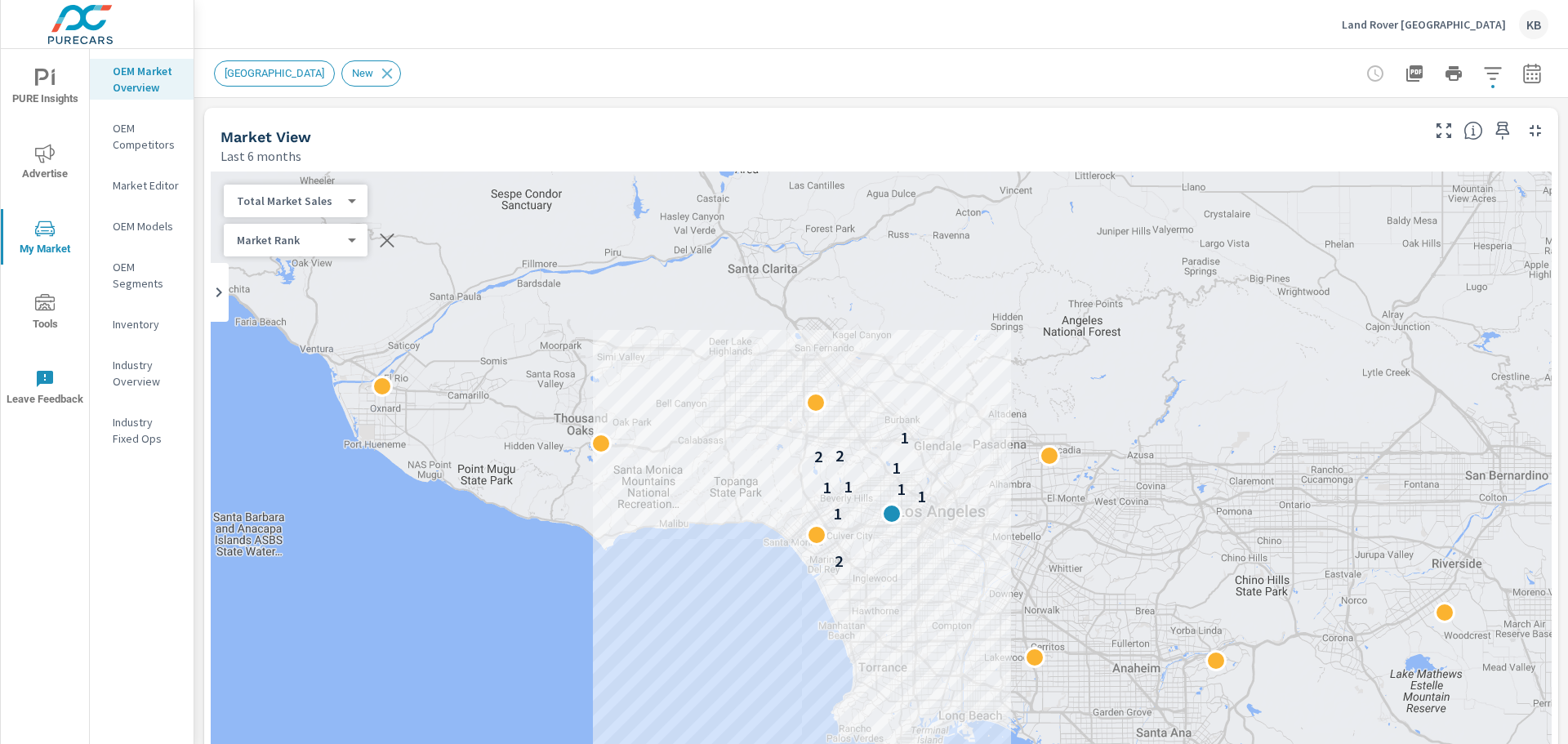 click on "Advertise" at bounding box center [45, 163] 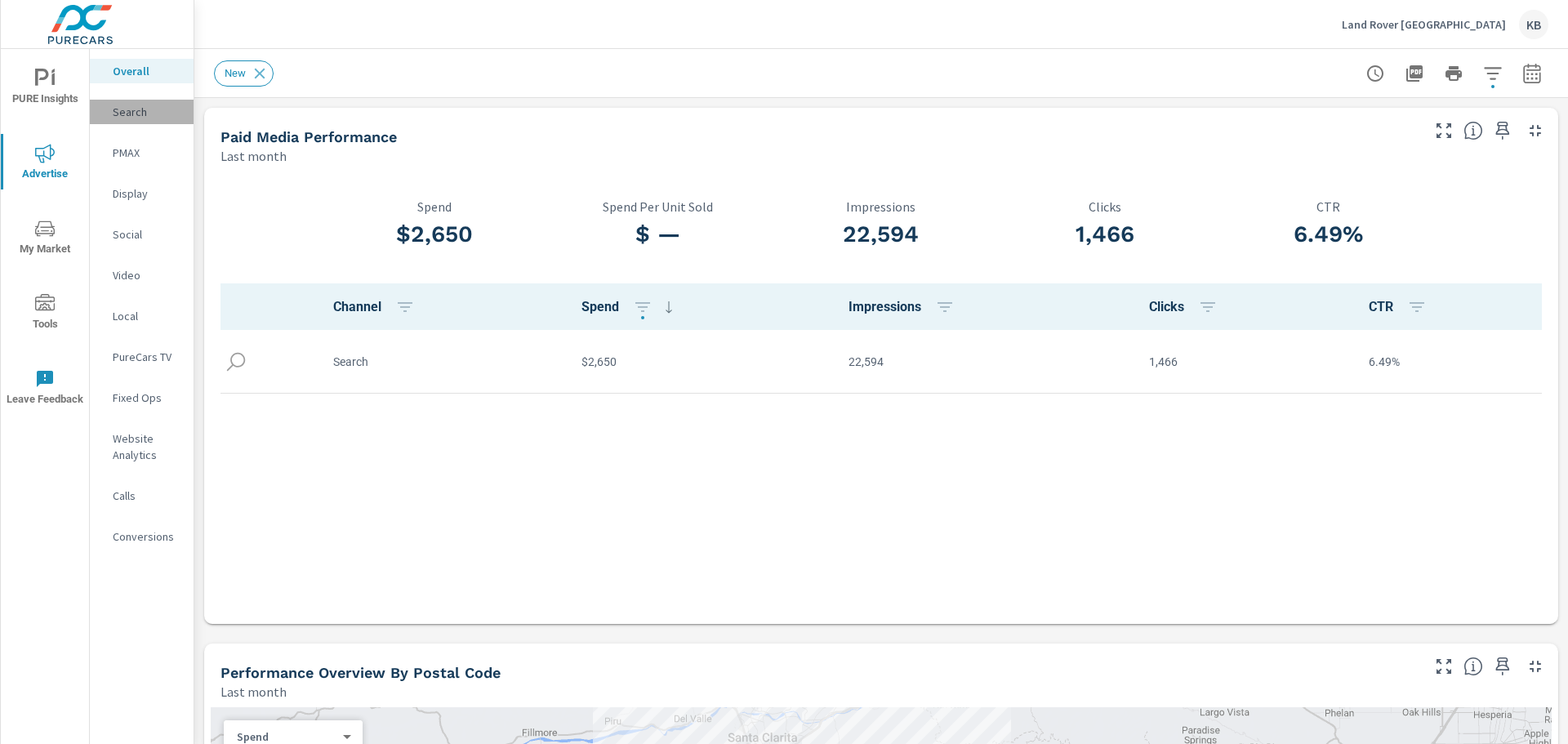 click on "Search" at bounding box center (146, 112) 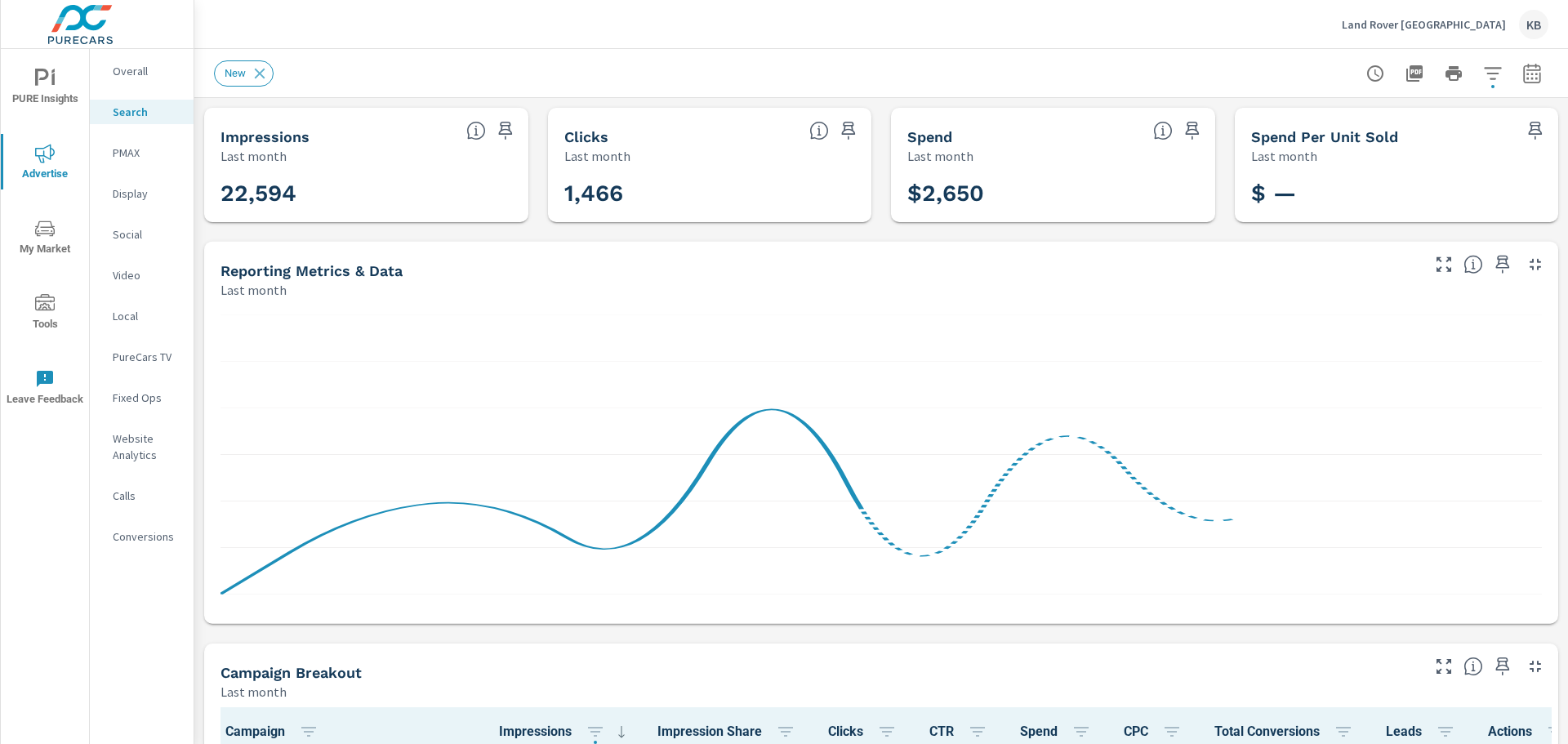 scroll, scrollTop: 1, scrollLeft: 0, axis: vertical 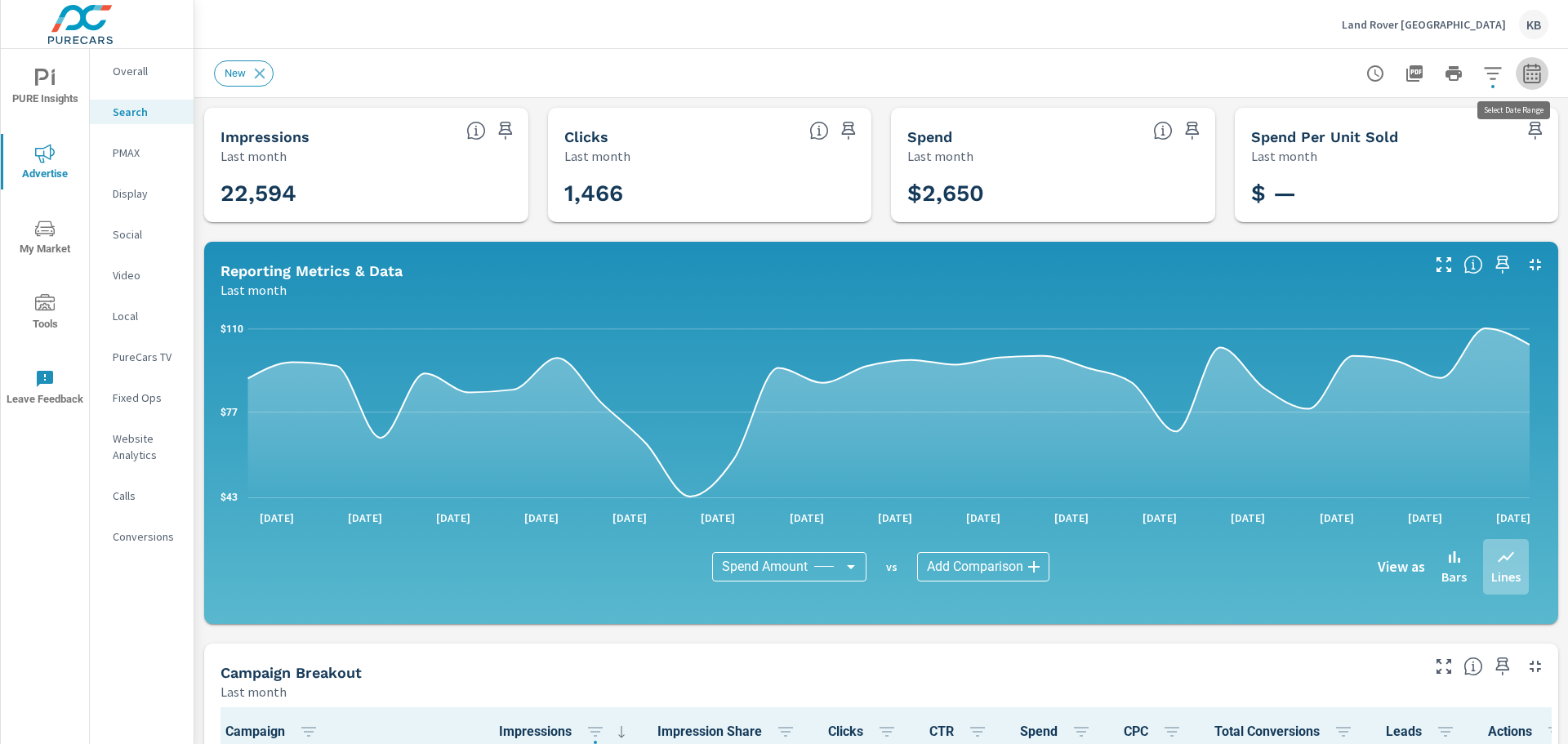 click 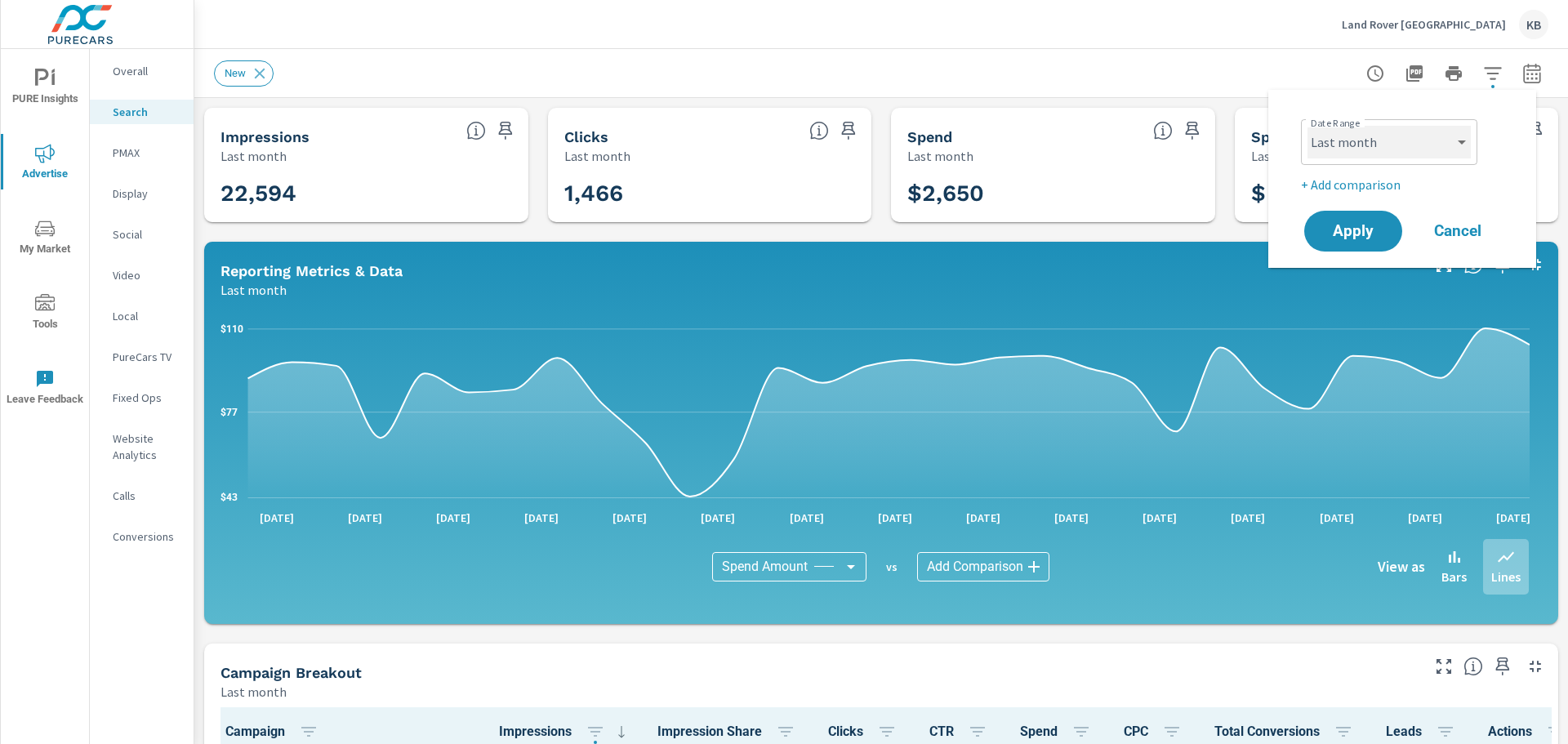 click on "Custom Yesterday Last week Last 7 days Last 14 days Last 30 days Last 45 days Last 60 days Last 90 days Last 180 days Last 365 days Month to date Last month Last 2 months Last 3 months Last 6 months Last 9 months Last 12 months Year to date Last year" at bounding box center (1389, 142) 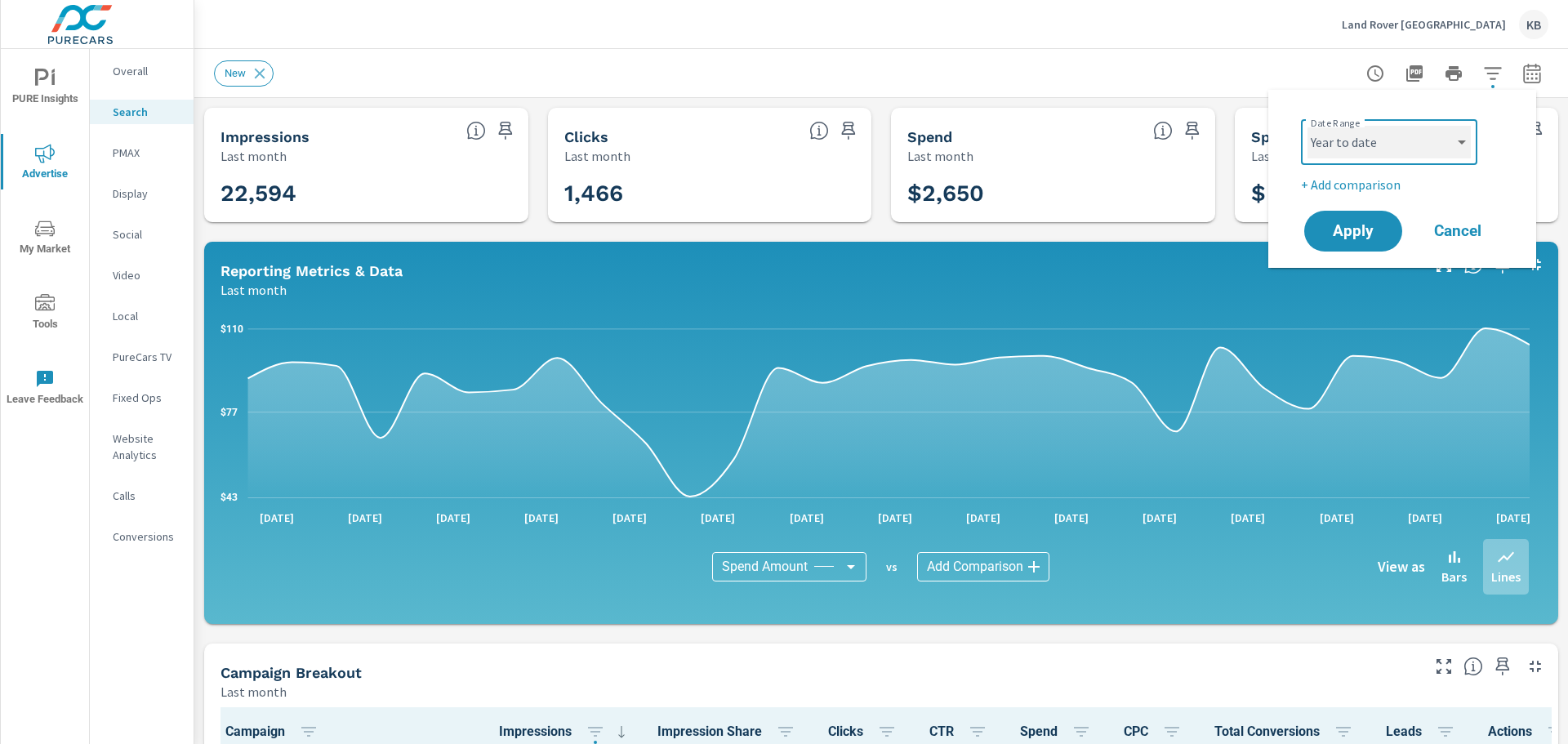 click on "Custom Yesterday Last week Last 7 days Last 14 days Last 30 days Last 45 days Last 60 days Last 90 days Last 180 days Last 365 days Month to date Last month Last 2 months Last 3 months Last 6 months Last 9 months Last 12 months Year to date Last year" at bounding box center (1389, 142) 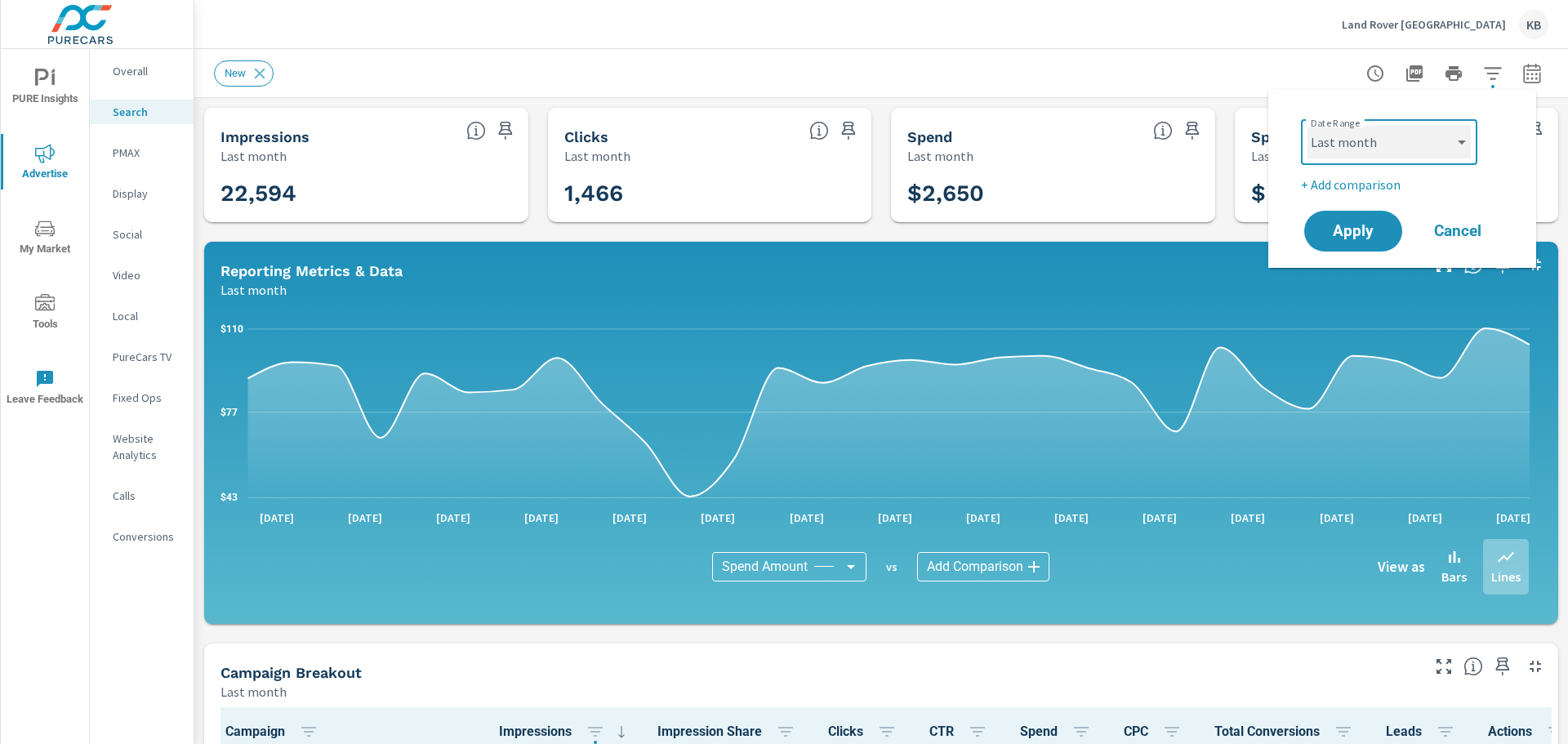 select on "Year to date" 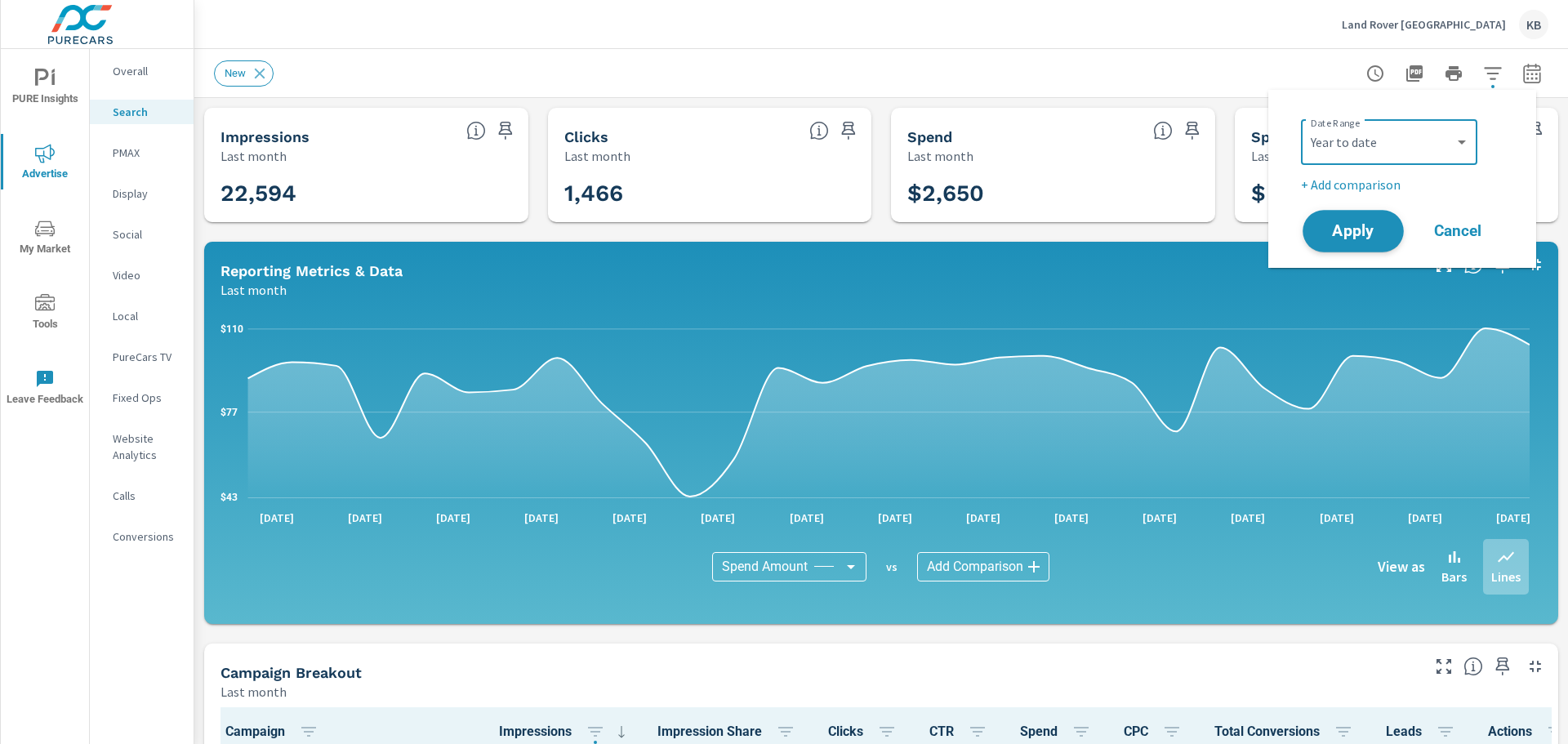 click on "Apply" at bounding box center [1353, 231] 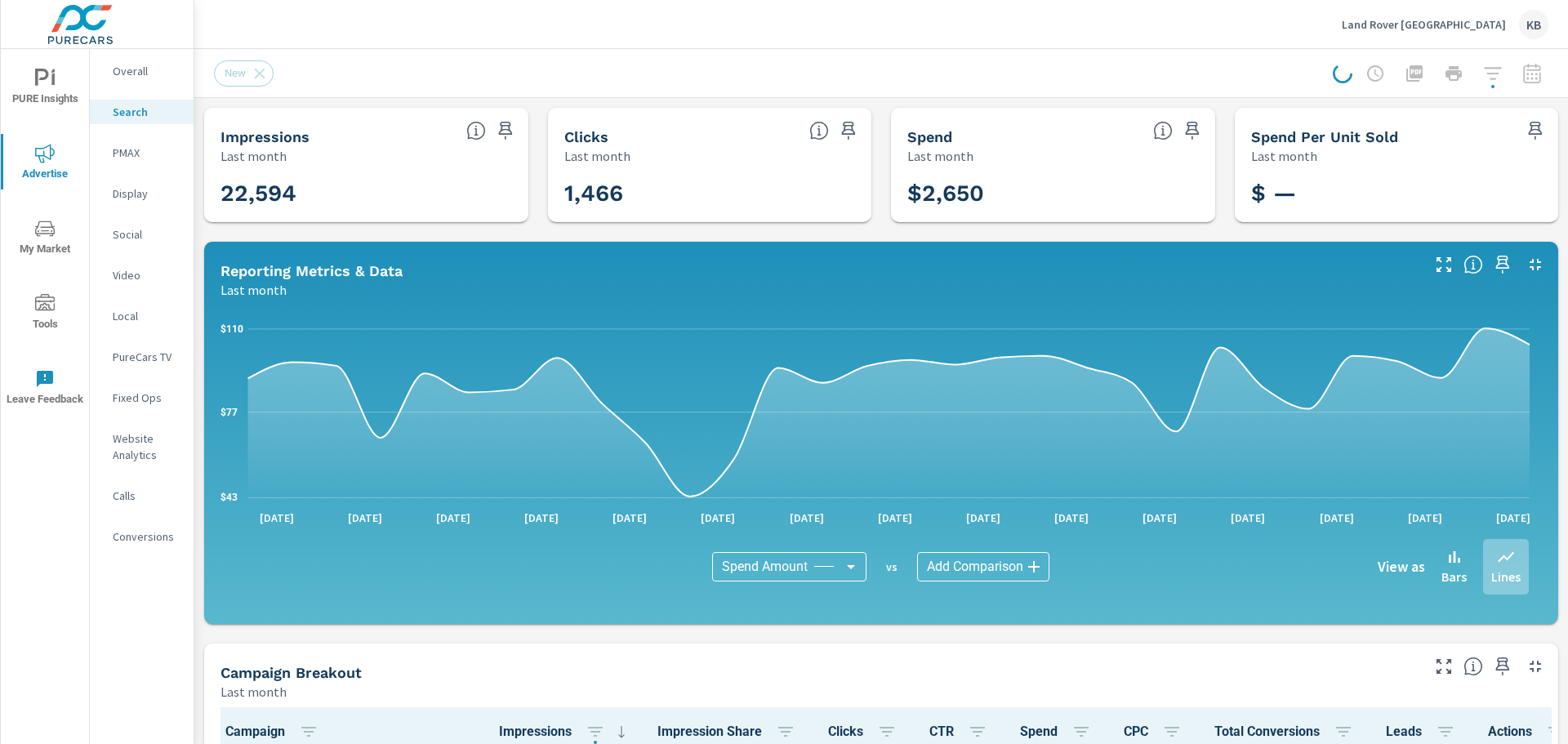 click on "Overall" at bounding box center [146, 71] 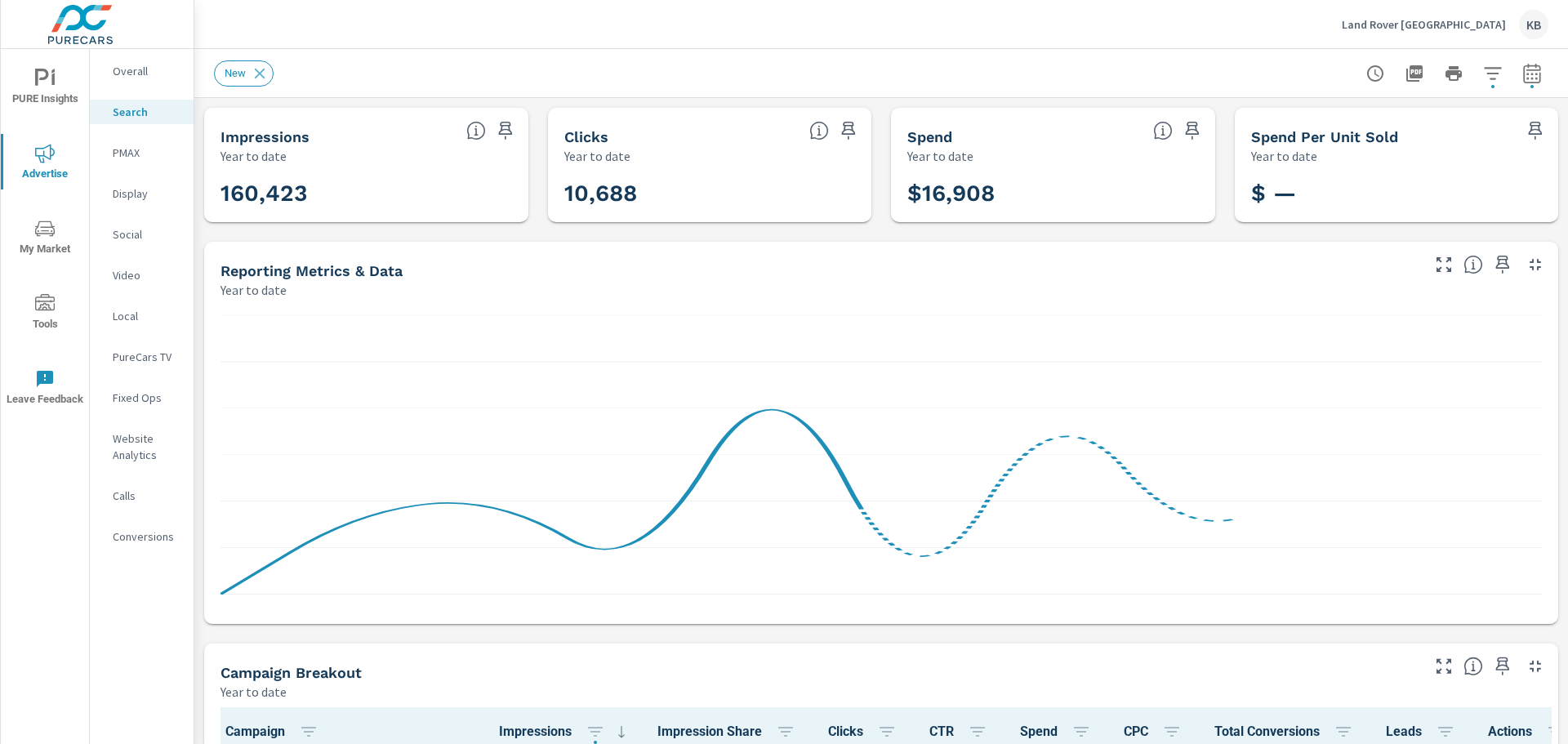 scroll, scrollTop: 1, scrollLeft: 0, axis: vertical 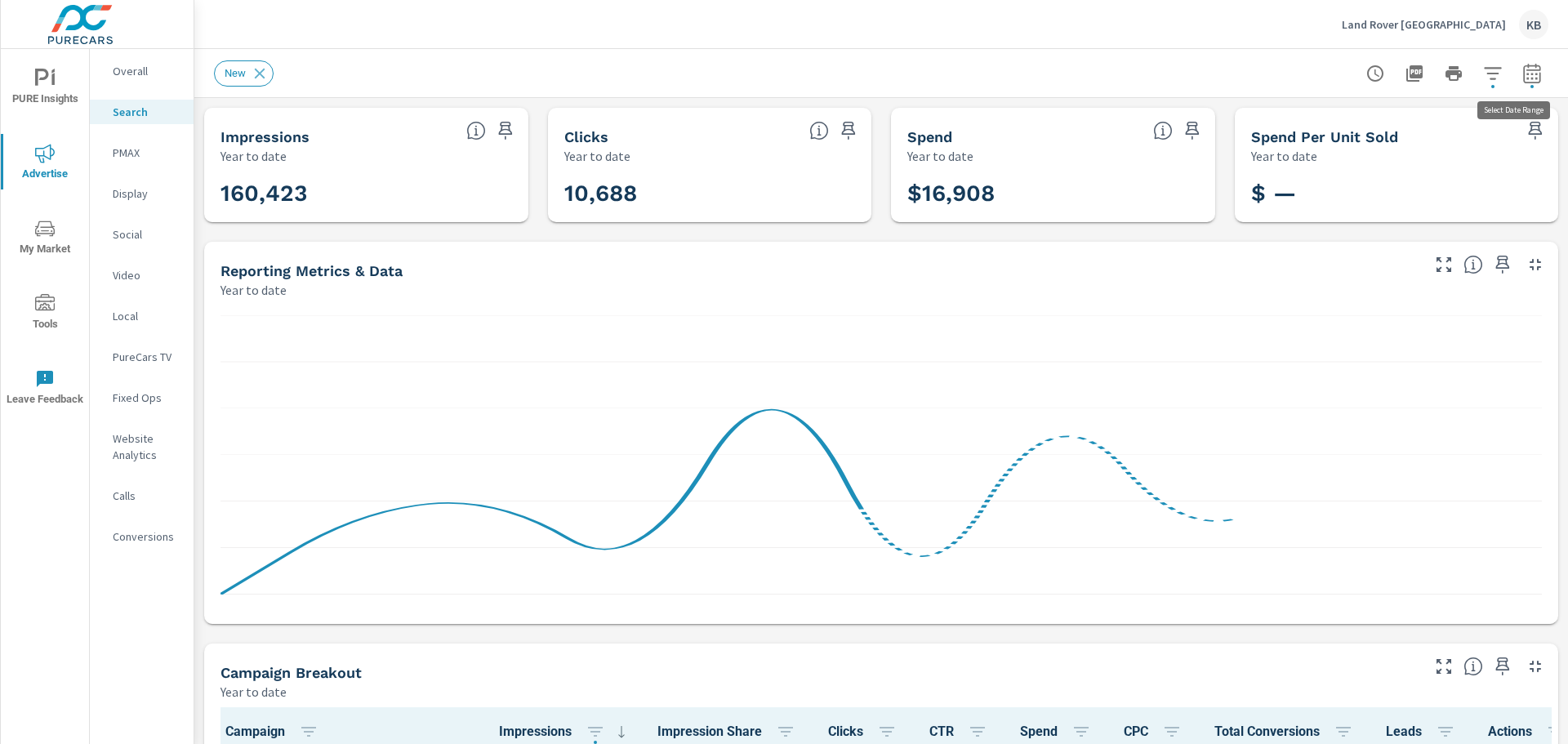 click 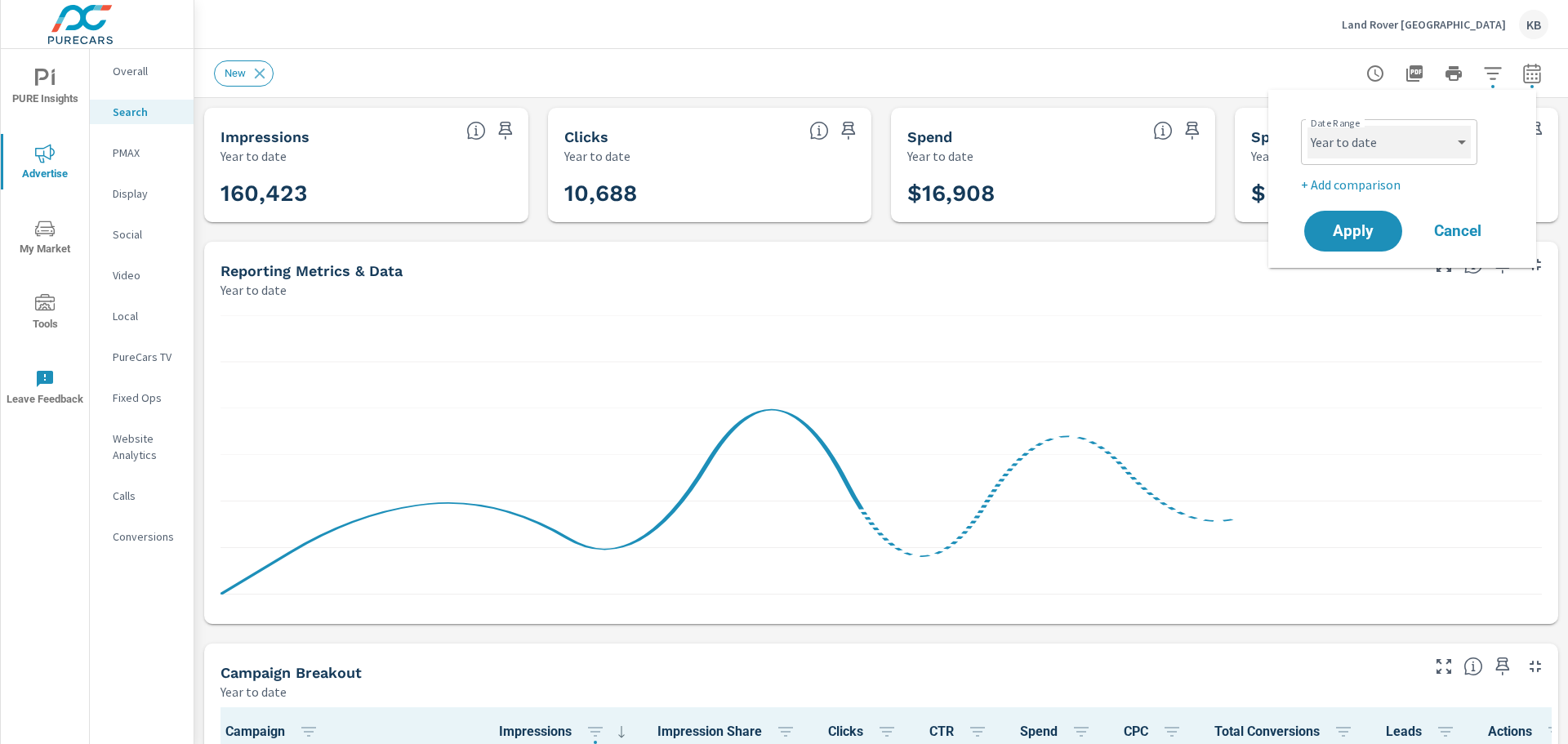 click on "Custom Yesterday Last week Last 7 days Last 14 days Last 30 days Last 45 days Last 60 days Last 90 days Last 180 days Last 365 days Month to date Last month Last 2 months Last 3 months Last 6 months Last 9 months Last 12 months Year to date Last year" at bounding box center [1389, 142] 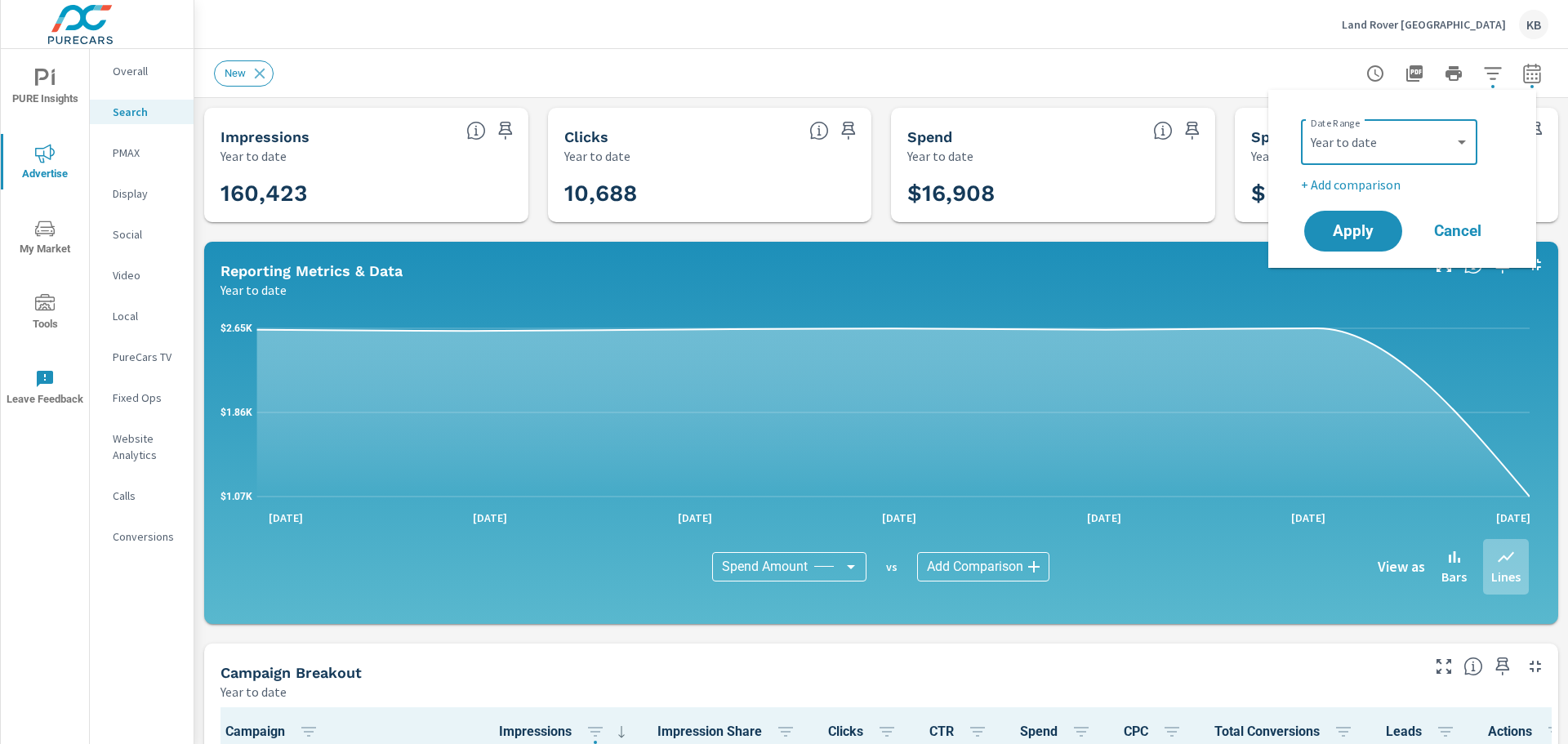 click on "New" at bounding box center [881, 73] 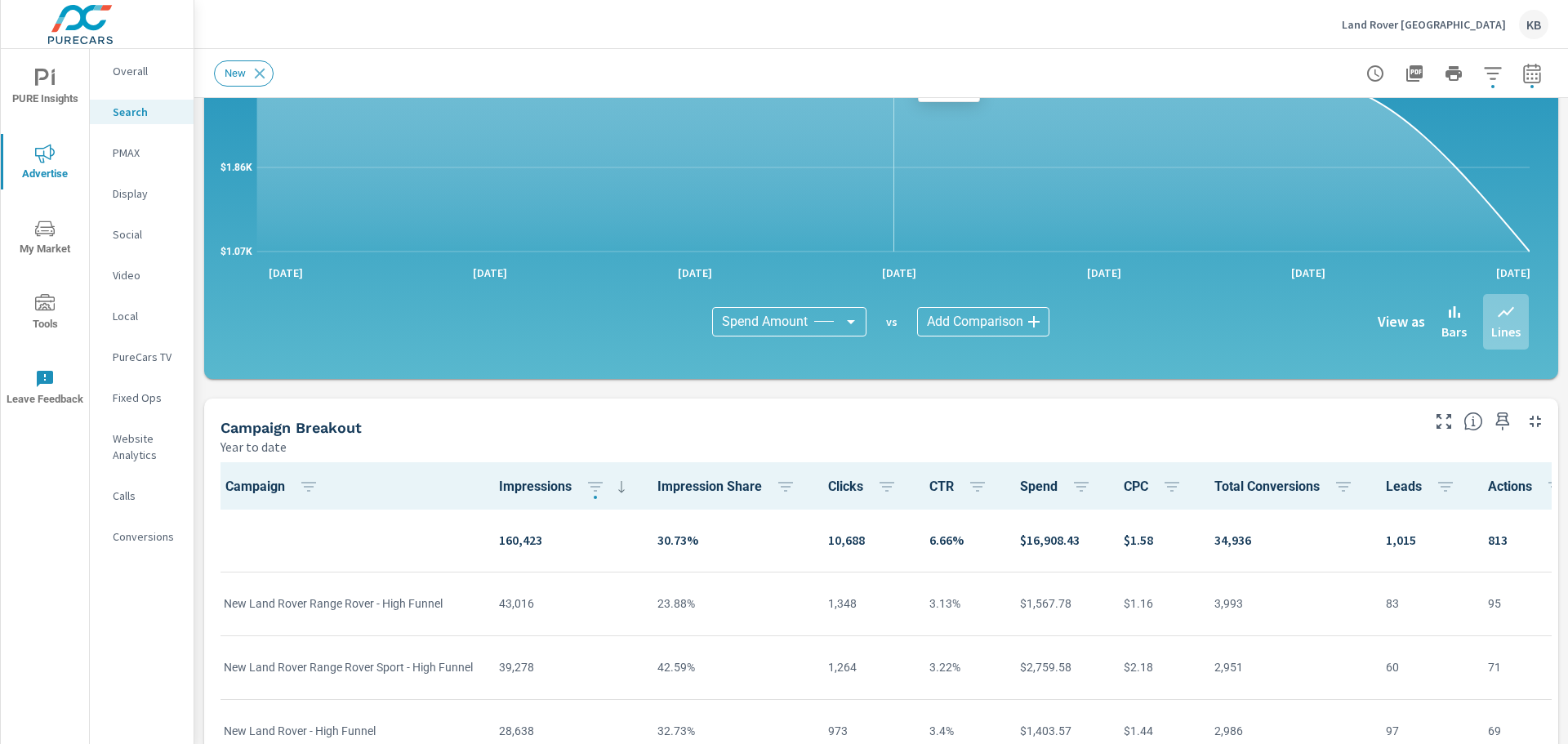 scroll, scrollTop: 0, scrollLeft: 0, axis: both 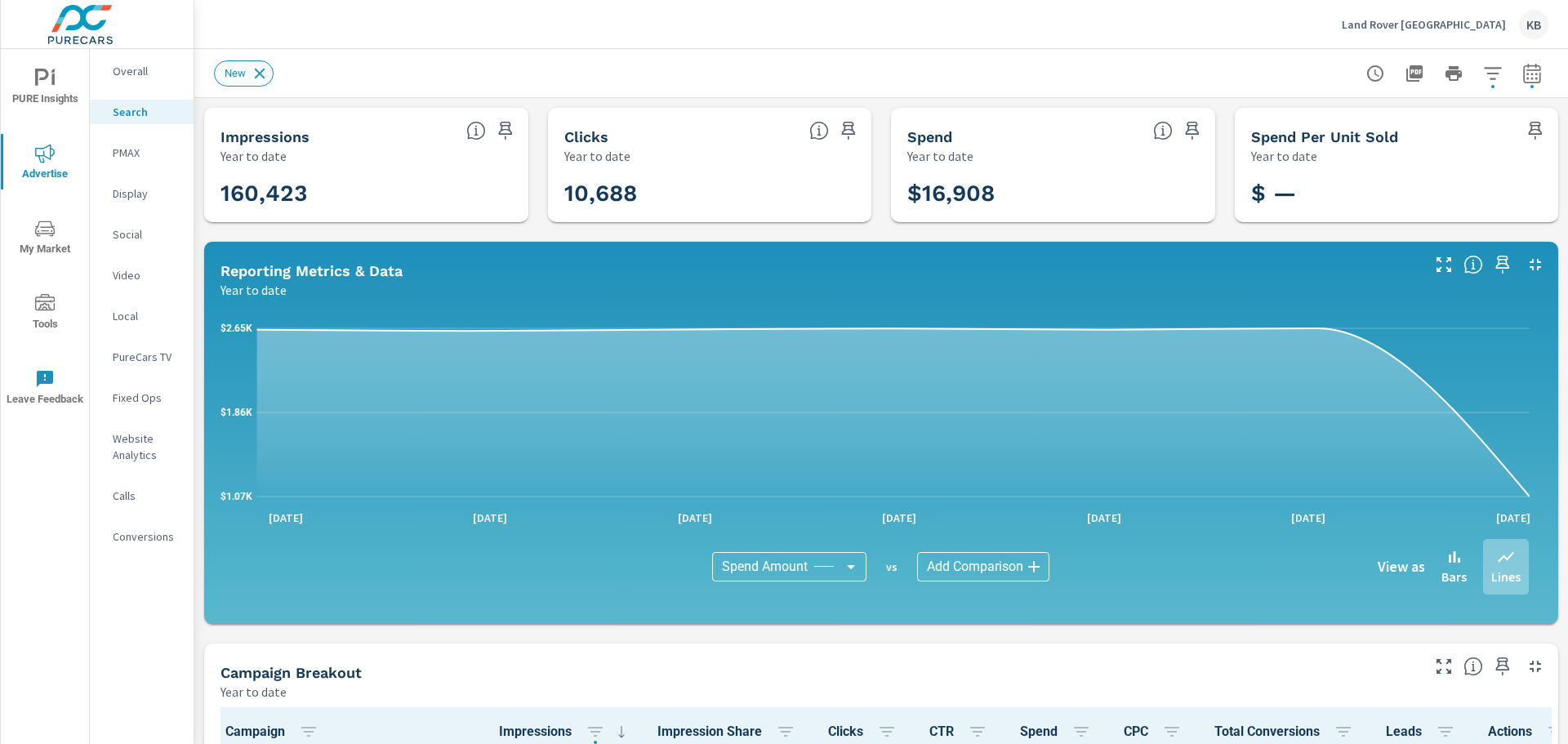 click 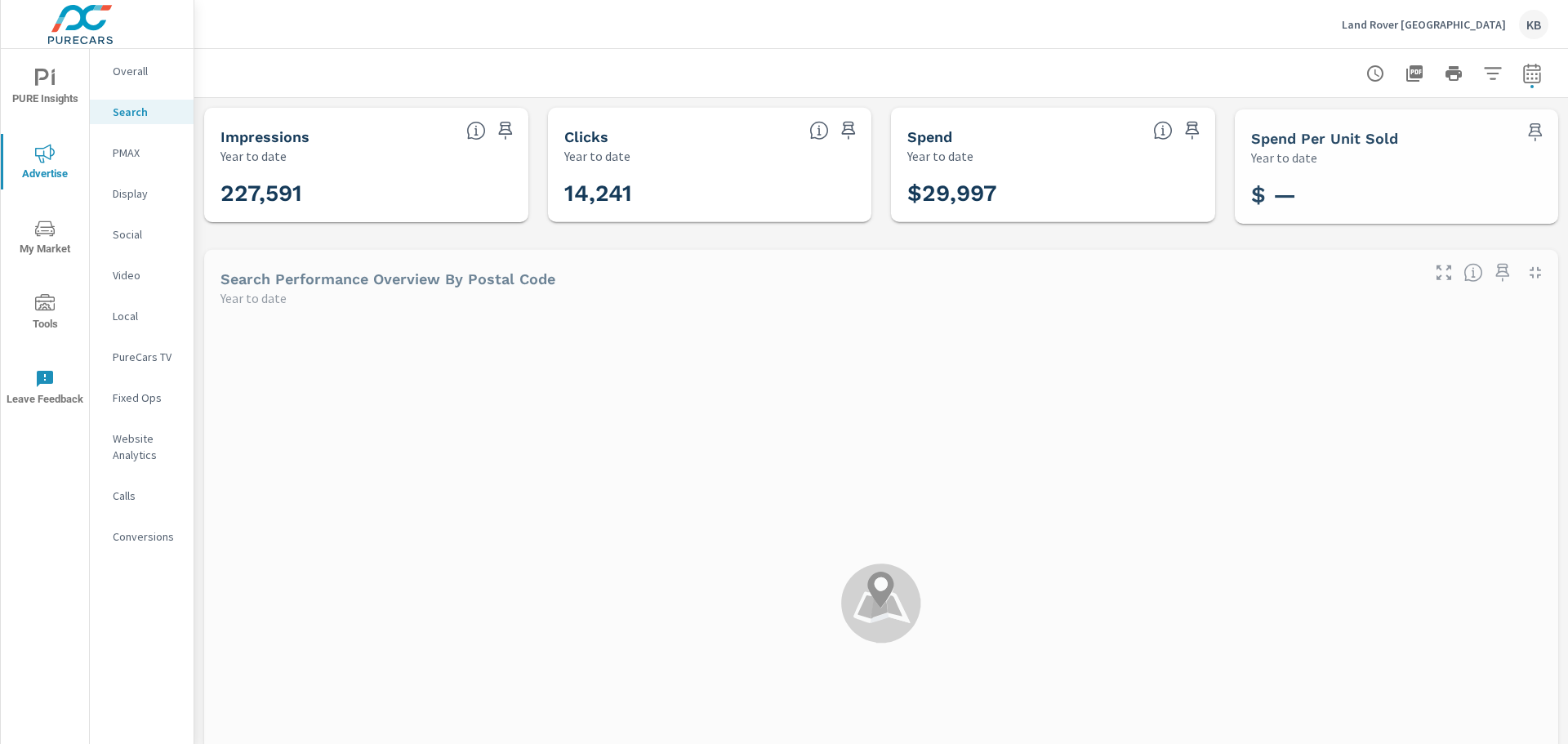 scroll, scrollTop: 1, scrollLeft: 0, axis: vertical 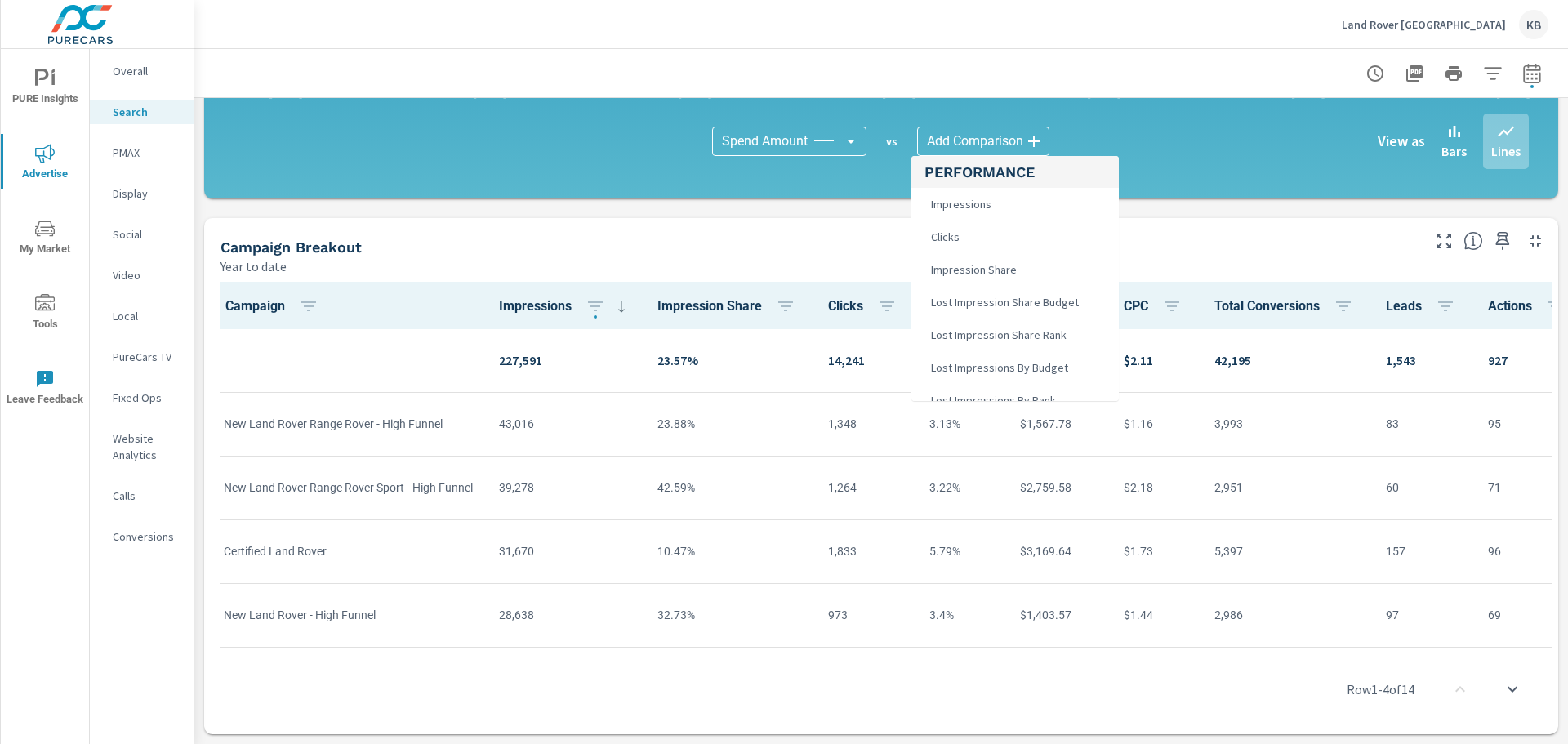 click on "PURE Insights Advertise My Market Tools Leave Feedback Overall Search PMAX Display Social Video Local PureCars TV Fixed Ops Website Analytics Calls Conversions Land Rover Los Angeles KB Search Performance Land Rover Los Angeles Report date range:
Jan 01, 2025 -
Jul 14, 2025
Impressions Year to date 227,591 Clicks Year to date 14,241 Spend Year to date $29,997 Spend Per Unit Sold Year to date $ — Search Performance Overview By Postal Code Year to date ← Move left → Move right ↑ Move up ↓ Move down + Zoom in - Zoom out Home Jump left by 75% End Jump right by 75% Page Up Jump up by 75% Page Down Jump down by 75% Keyboard shortcuts Map Data Map data ©2025 Google, INEGI Map data ©2025 Google, INEGI 20 km  Click to toggle between metric and imperial units Terms Report a map error Most ( 35,296 ) Least ( 1 ) Recenter Map Impressions 0 ​ Reporting Metrics & Data Year to date $1.91K    $3.30K    $4.70K    Jan 2025 Feb 2025 Mar 2025 Apr 2025" at bounding box center (784, 372) 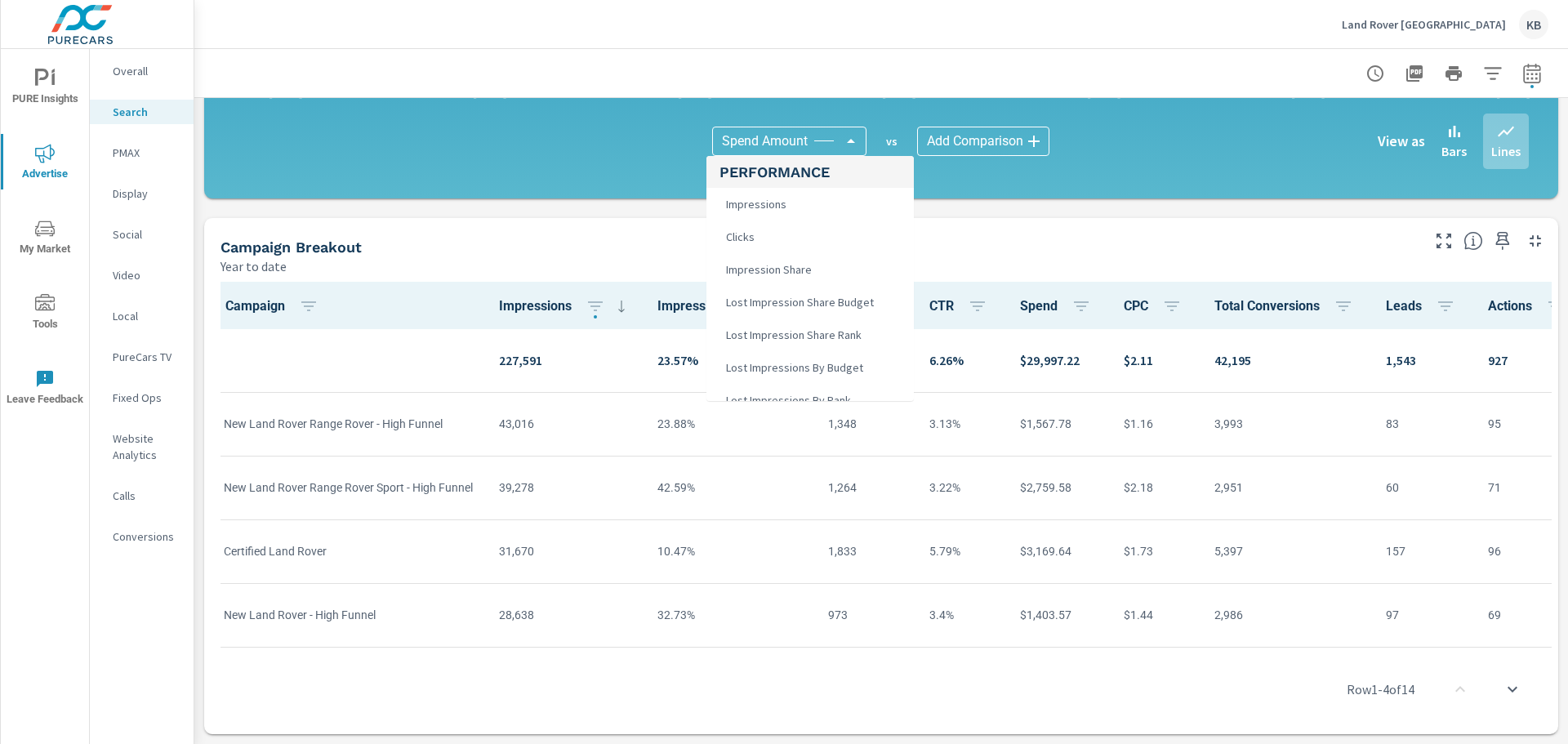 click on "PURE Insights Advertise My Market Tools Leave Feedback Overall Search PMAX Display Social Video Local PureCars TV Fixed Ops Website Analytics Calls Conversions Land Rover Los Angeles KB Search Performance Land Rover Los Angeles Report date range:
Jan 01, 2025 -
Jul 14, 2025
Impressions Year to date 227,591 Clicks Year to date 14,241 Spend Year to date $29,997 Spend Per Unit Sold Year to date $ — Search Performance Overview By Postal Code Year to date ← Move left → Move right ↑ Move up ↓ Move down + Zoom in - Zoom out Home Jump left by 75% End Jump right by 75% Page Up Jump up by 75% Page Down Jump down by 75% Keyboard shortcuts Map Data Map data ©2025 Google, INEGI Map data ©2025 Google, INEGI 20 km  Click to toggle between metric and imperial units Terms Report a map error Most ( 35,296 ) Least ( 1 ) Recenter Map Impressions 0 ​ Reporting Metrics & Data Year to date $1.91K    $3.30K    $4.70K    Jan 2025 Feb 2025 Mar 2025 Apr 2025" at bounding box center (784, 372) 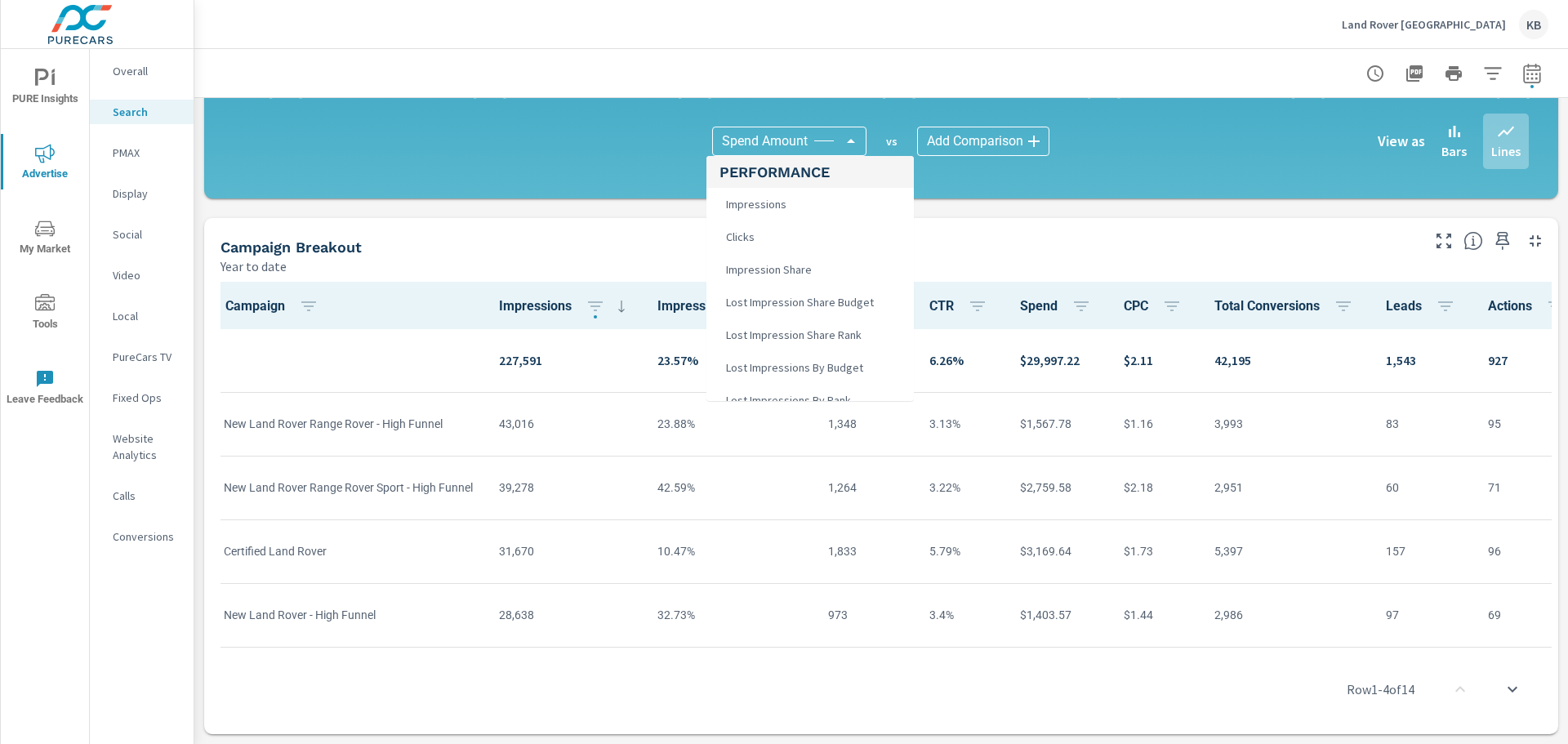 click on "Impressions" at bounding box center [810, 204] 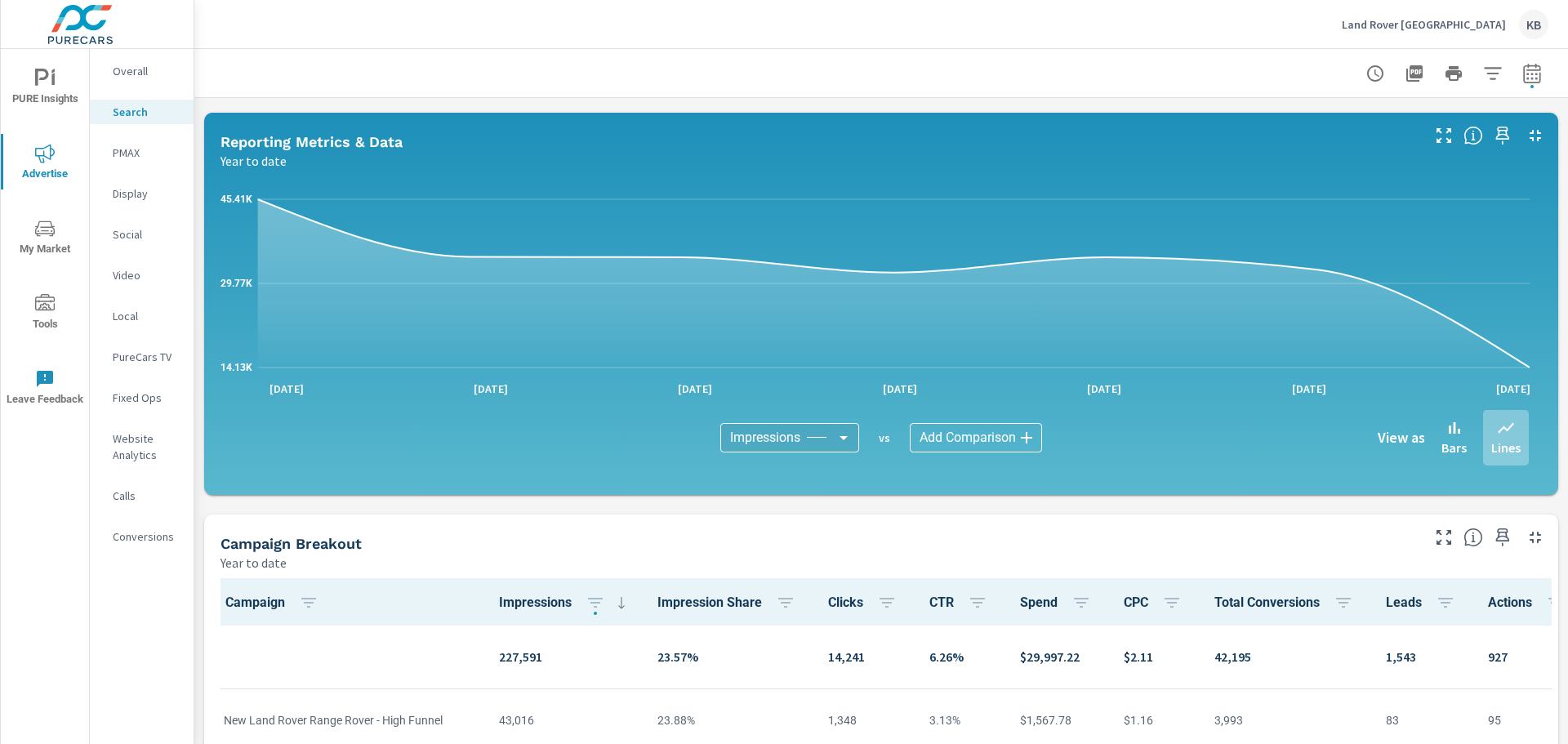 scroll, scrollTop: 687, scrollLeft: 0, axis: vertical 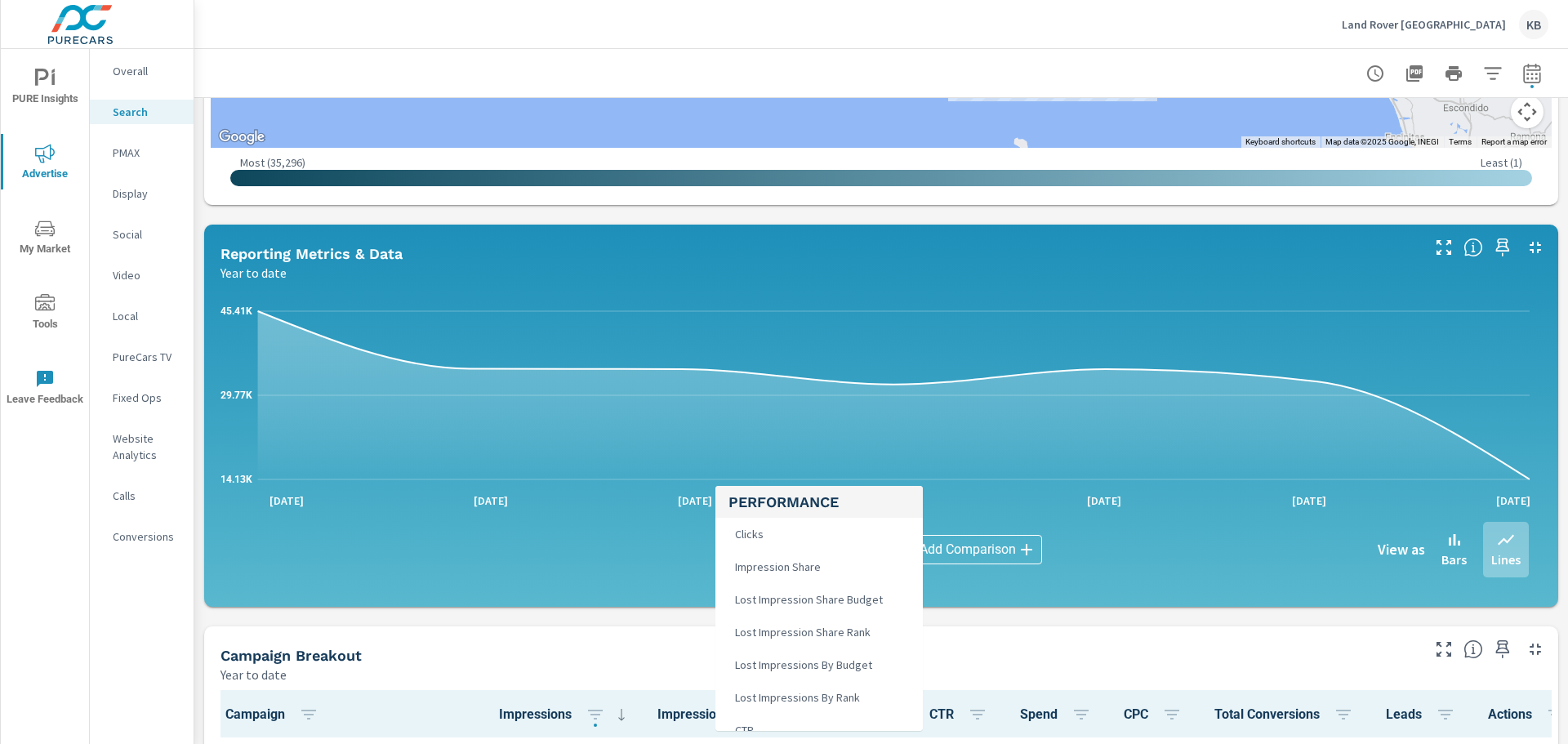 click on "PURE Insights Advertise My Market Tools Leave Feedback Overall Search PMAX Display Social Video Local PureCars TV Fixed Ops Website Analytics Calls Conversions Land Rover Los Angeles KB Search Performance Land Rover Los Angeles Report date range:
Jan 01, 2025 -
Jul 14, 2025
Impressions Year to date 227,591 Clicks Year to date 14,241 Spend Year to date $29,997 Spend Per Unit Sold Year to date $ — Search Performance Overview By Postal Code Year to date ← Move left → Move right ↑ Move up ↓ Move down + Zoom in - Zoom out Home Jump left by 75% End Jump right by 75% Page Up Jump up by 75% Page Down Jump down by 75% Keyboard shortcuts Map Data Map data ©2025 Google, INEGI Map data ©2025 Google, INEGI 20 km  Click to toggle between metric and imperial units Terms Report a map error Most ( 35,296 ) Least ( 1 ) Recenter Map Impressions 0 ​ Reporting Metrics & Data Year to date 14.13K    29.77K    45.41K    Jan 2025 Feb 2025 Mar 2025 Apr 2025" at bounding box center (784, 372) 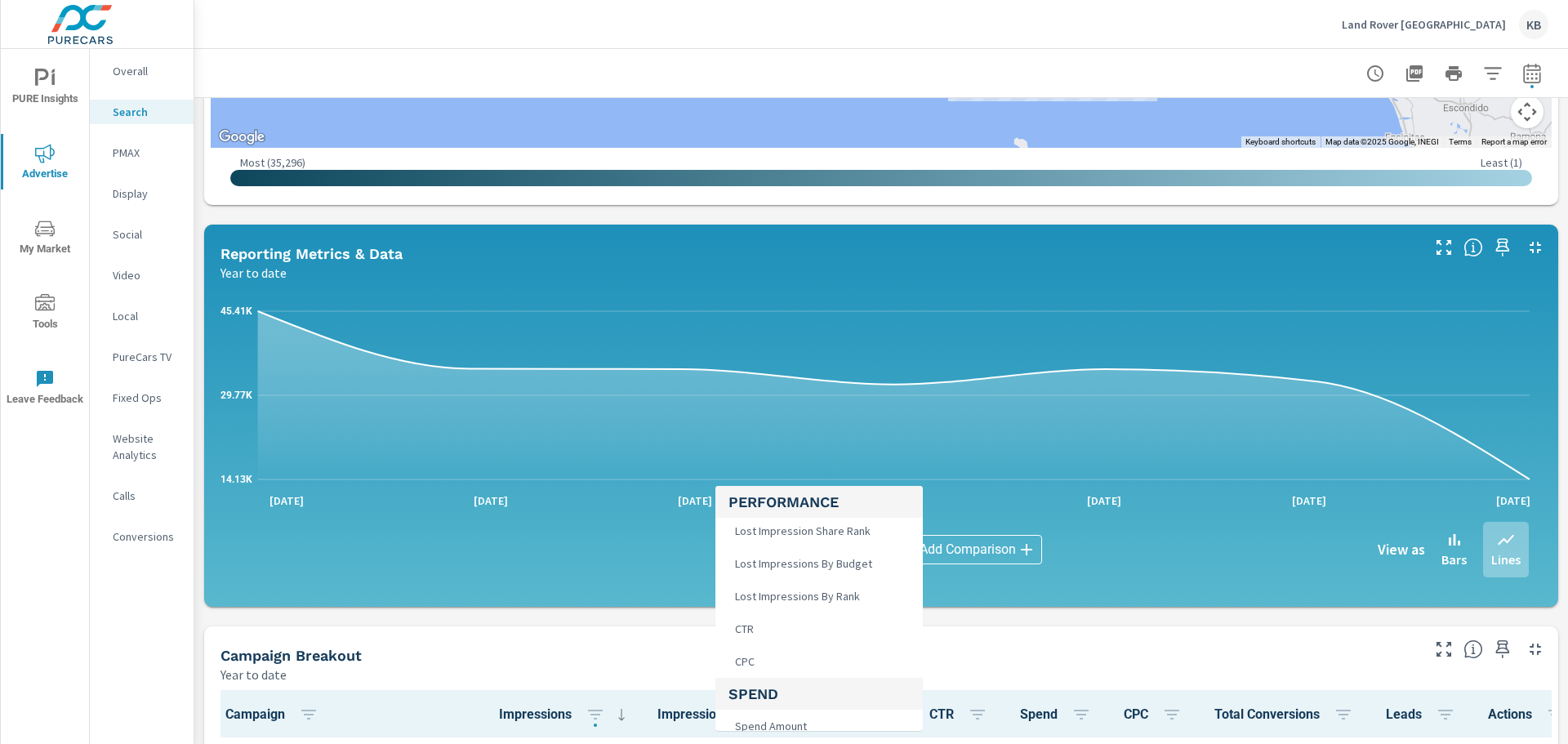 scroll, scrollTop: 245, scrollLeft: 0, axis: vertical 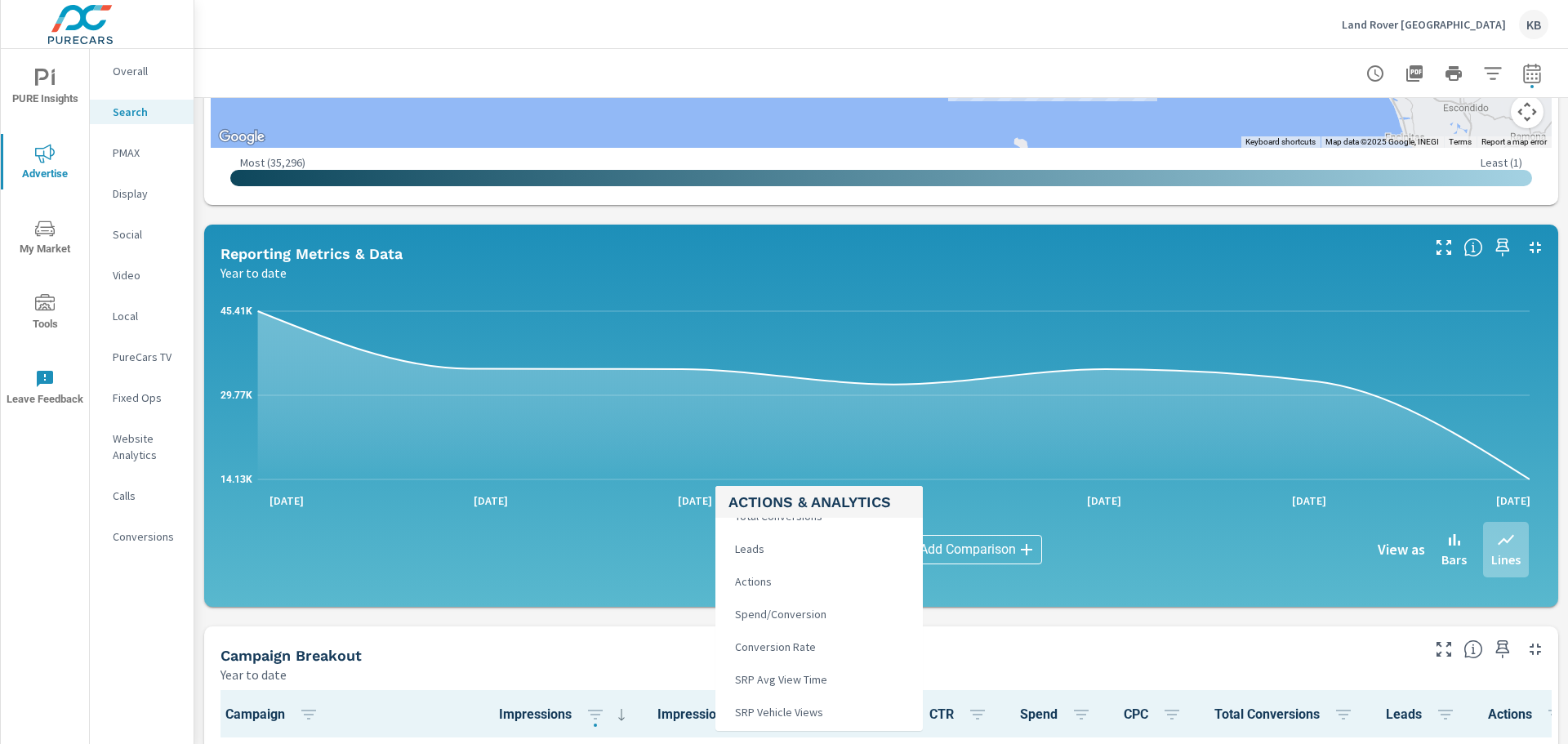 click on "Leads" at bounding box center [819, 549] 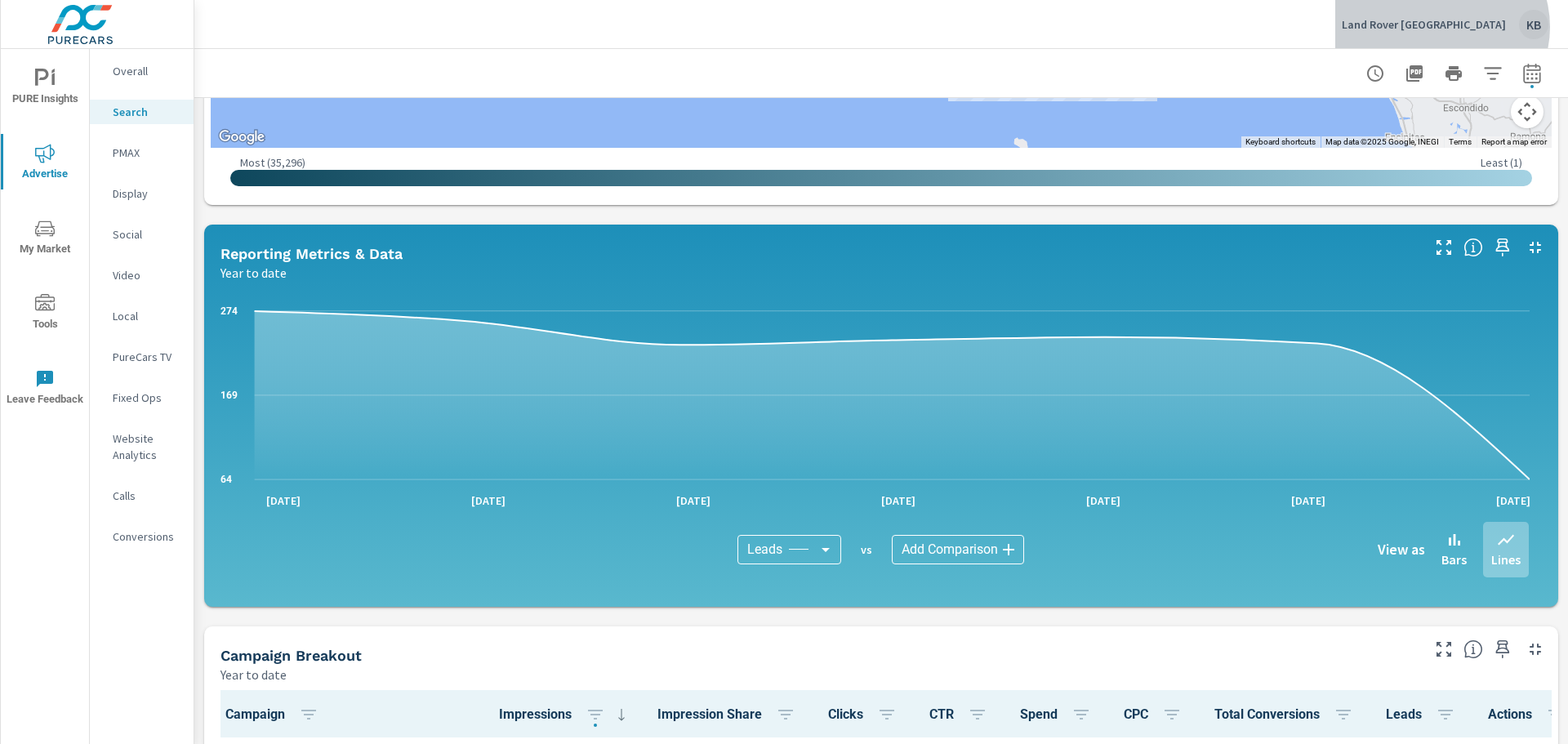 click on "Land Rover Los Angeles" at bounding box center (1423, 25) 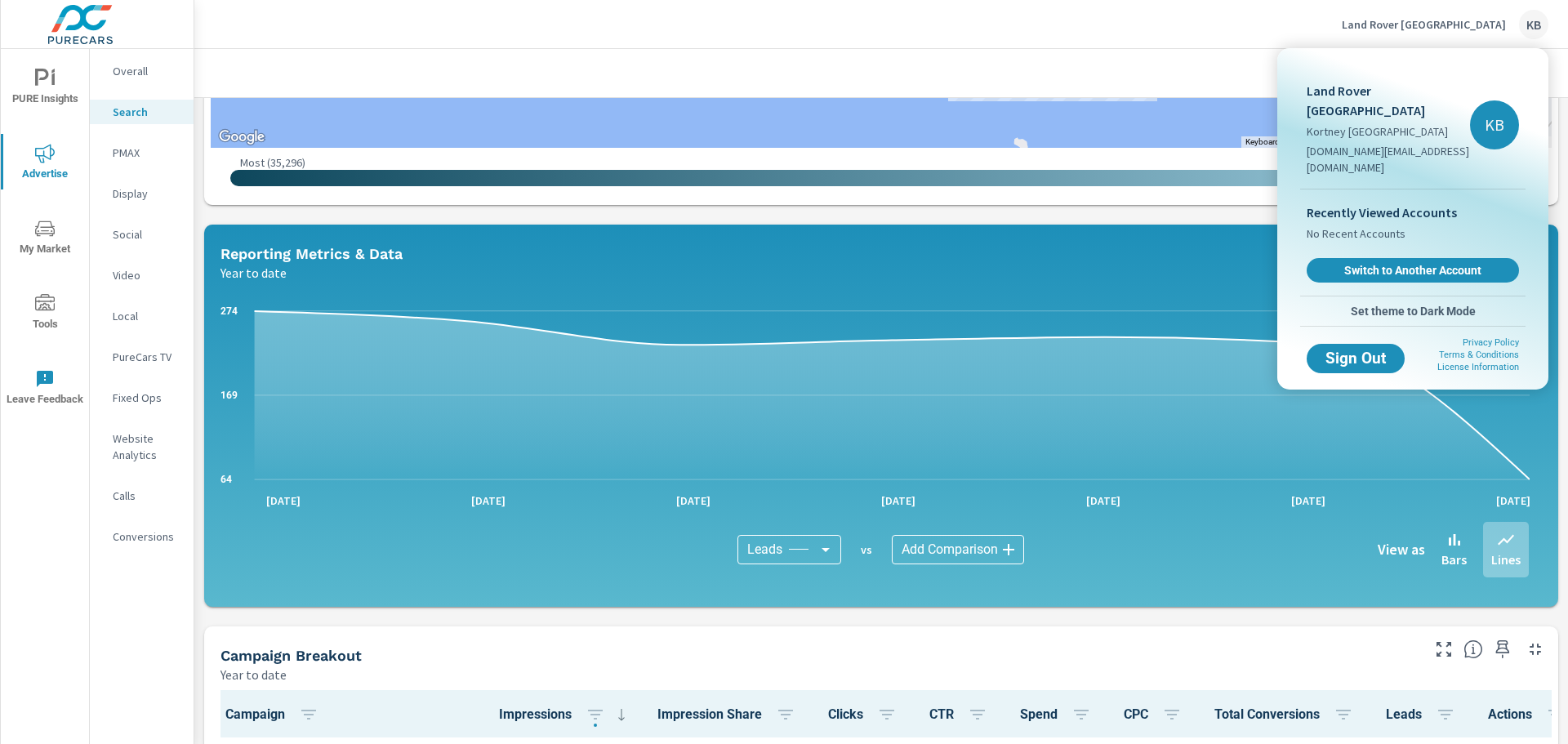 click at bounding box center [784, 372] 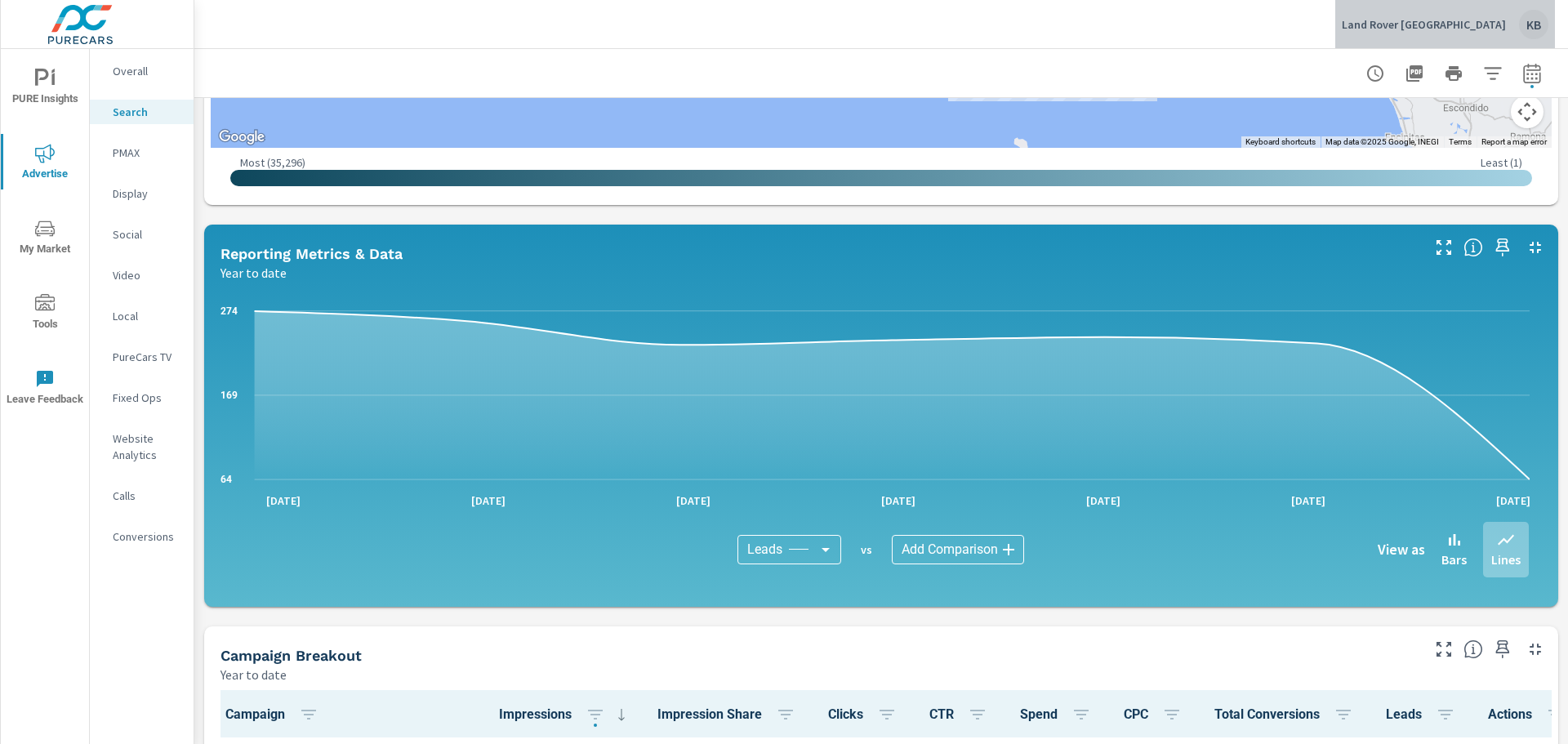 click on "KB" at bounding box center [1534, 25] 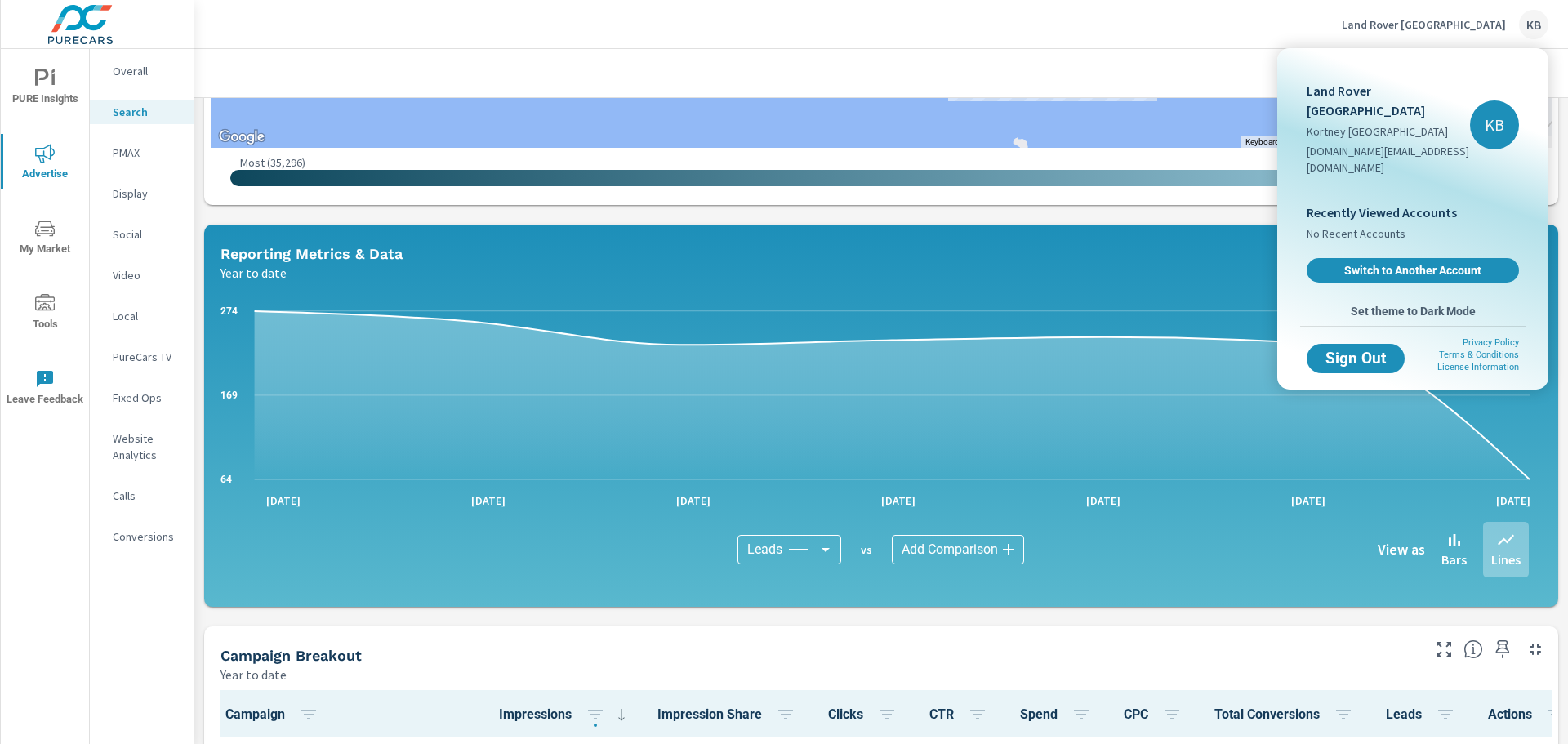 click at bounding box center (784, 372) 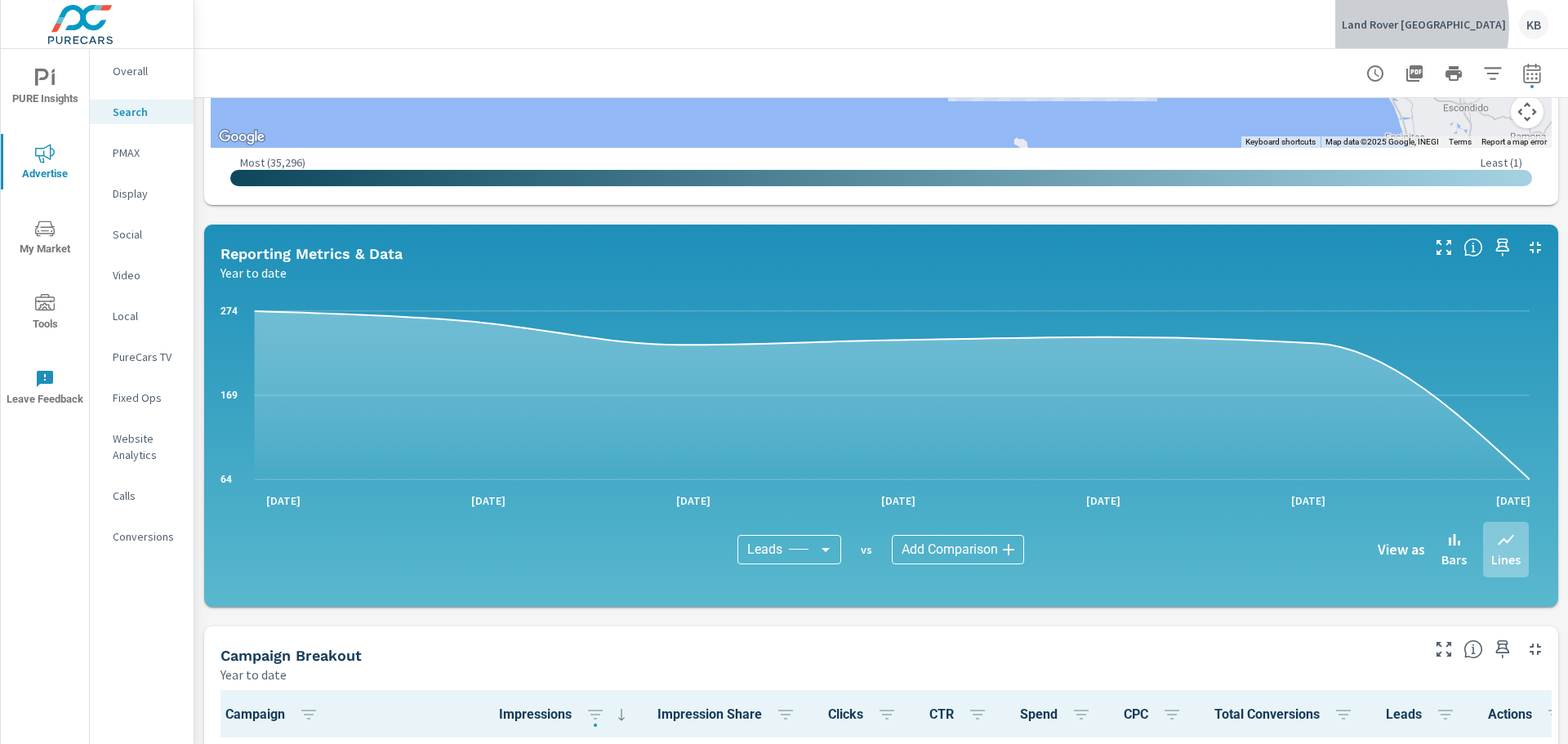 click on "Land Rover Los Angeles" at bounding box center [1423, 25] 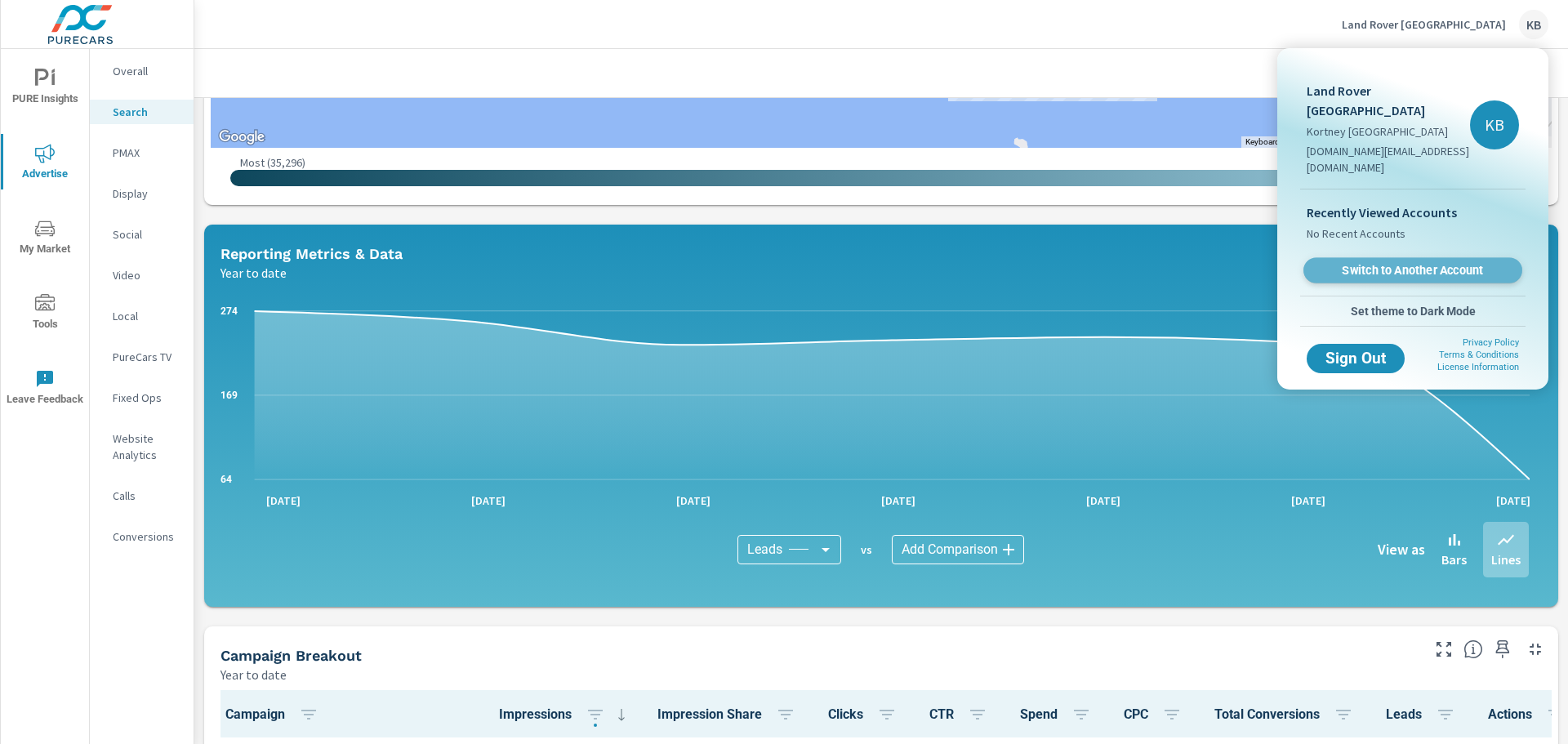 click on "Switch to Another Account" at bounding box center (1412, 270) 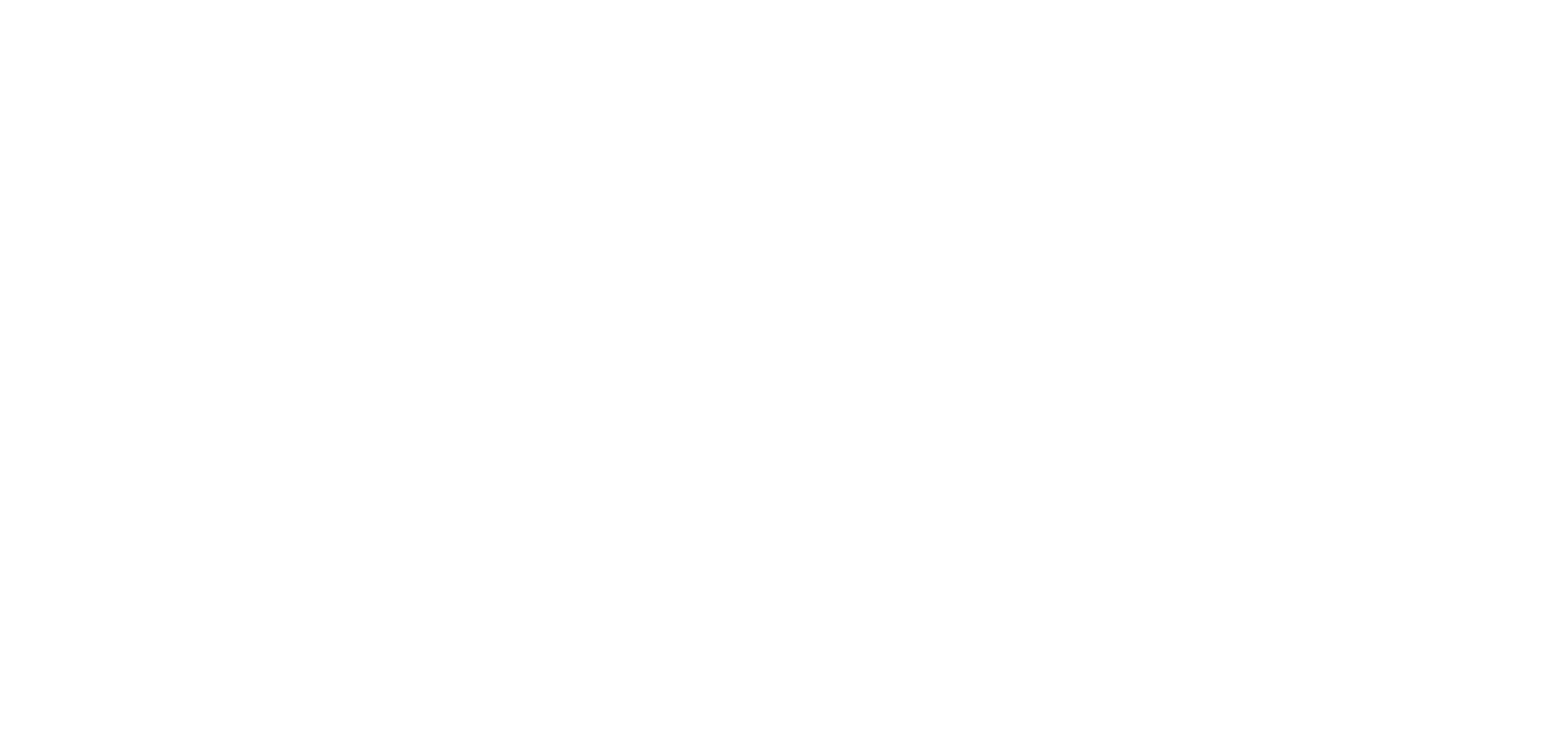 scroll, scrollTop: 0, scrollLeft: 0, axis: both 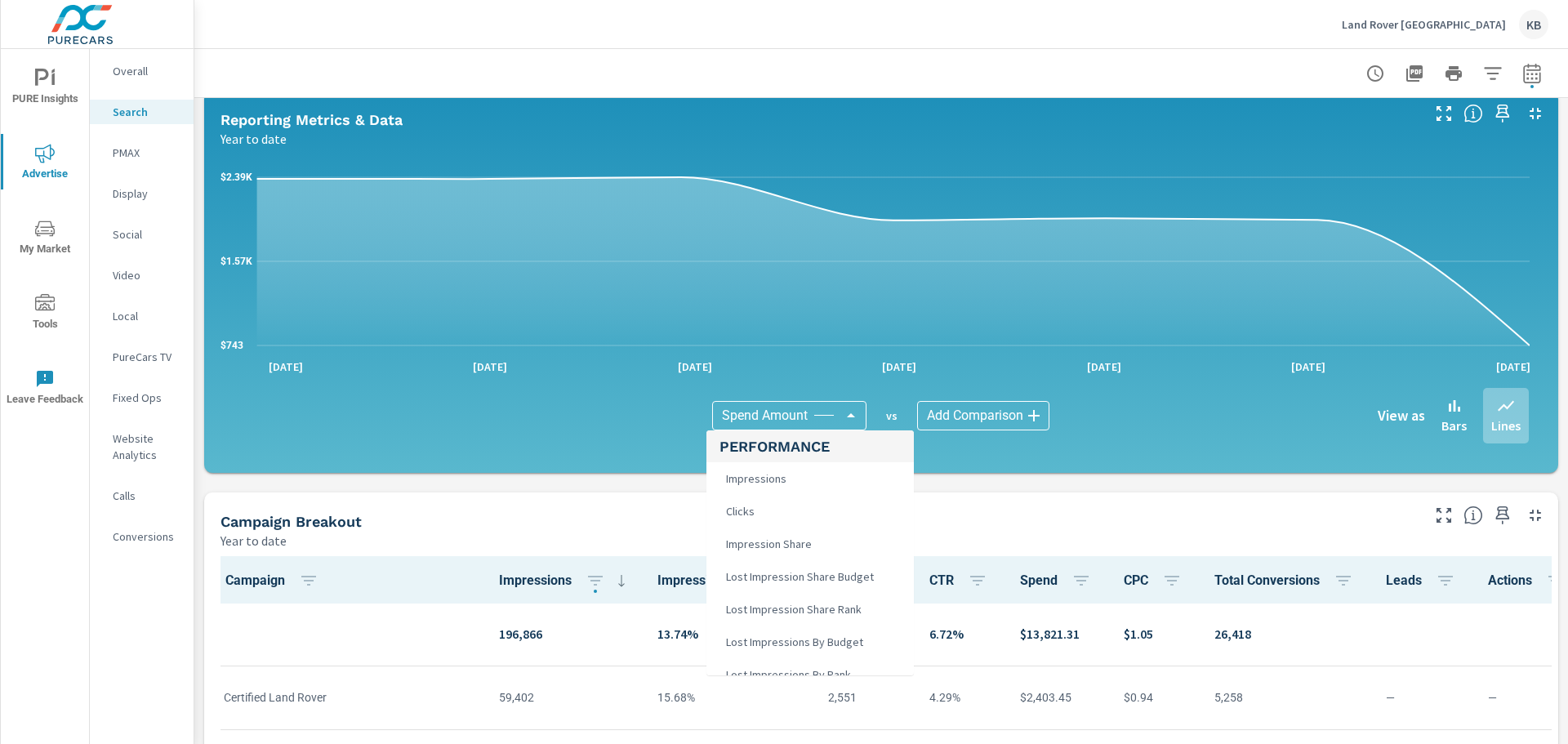 click on "PURE Insights Advertise My Market Tools Leave Feedback Overall Search PMAX Display Social Video Local PureCars TV Fixed Ops Website Analytics Calls Conversions Land Rover [GEOGRAPHIC_DATA] KB Search Performance Land Rover Pasadena Report date range:
[DATE] -
[DATE]
Impressions Year to date 196,866 Clicks Year to date 13,224 Spend Year to date $13,821 Spend Per Unit Sold Year to date $ — Search Performance Overview By Postal Code Year to date ← Move left → Move right ↑ Move up ↓ Move down + Zoom in - Zoom out Home Jump left by 75% End Jump right by 75% Page Up Jump up by 75% Page Down Jump down by 75% Keyboard shortcuts Map Data Map data ©2025 Google, INEGI Map data ©2025 Google, INEGI 10 km  Click to toggle between metric and imperial units Terms Report a map error Most ( 13,147 ) Least ( 1 ) Impressions 0 ​ Reporting Metrics & Data Year to date $743    $1.57K    $2.39K    [DATE] [DATE] [DATE] [DATE] [DATE] [DATE] vs" at bounding box center [784, 372] 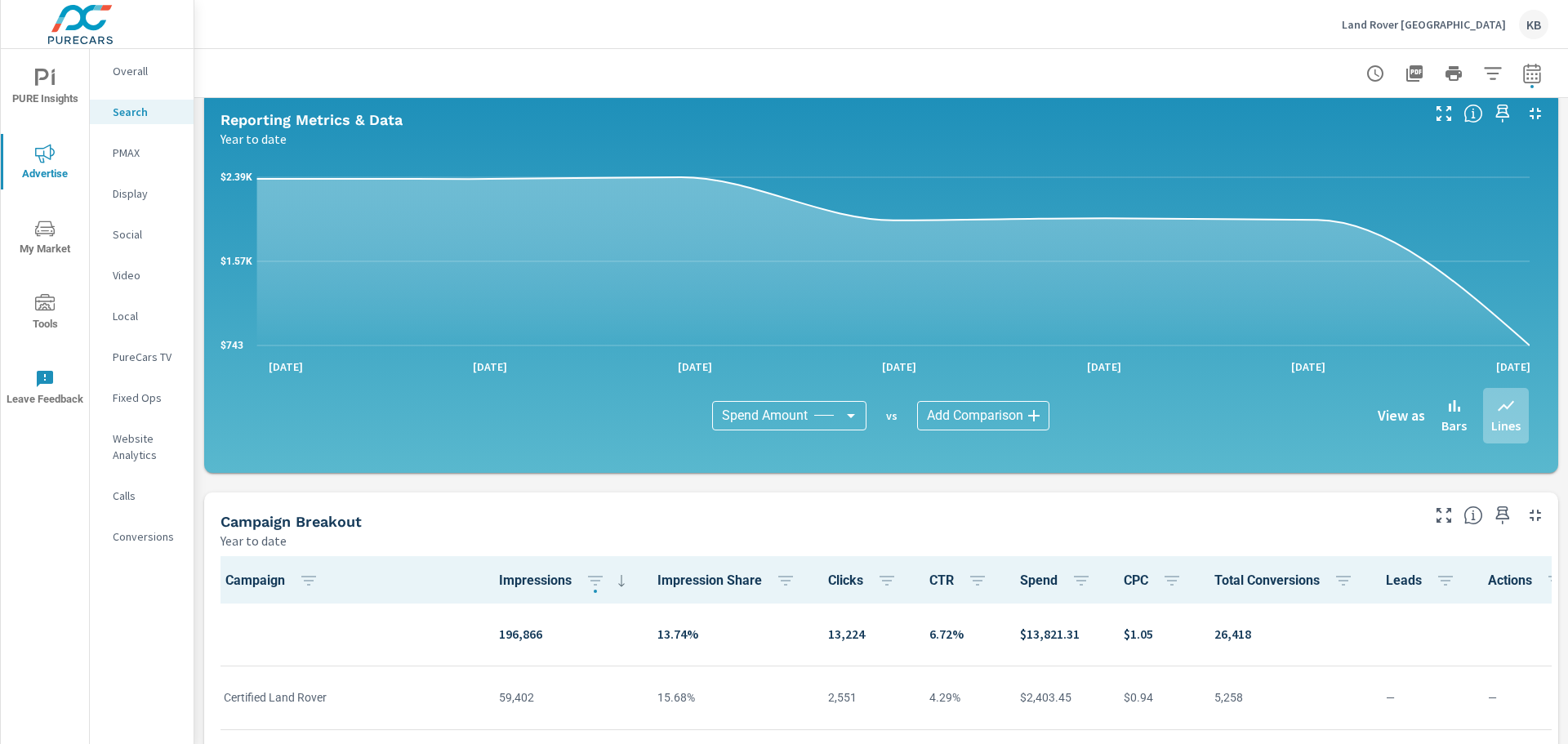 click on "PURE Insights Advertise My Market Tools Leave Feedback Overall Search PMAX Display Social Video Local PureCars TV Fixed Ops Website Analytics Calls Conversions Land Rover [GEOGRAPHIC_DATA] KB Search Performance Land Rover Pasadena Report date range:
[DATE] -
[DATE]
Impressions Year to date 196,866 Clicks Year to date 13,224 Spend Year to date $13,821 Spend Per Unit Sold Year to date $ — Search Performance Overview By Postal Code Year to date ← Move left → Move right ↑ Move up ↓ Move down + Zoom in - Zoom out Home Jump left by 75% End Jump right by 75% Page Up Jump up by 75% Page Down Jump down by 75% Keyboard shortcuts Map Data Map data ©2025 Google, INEGI Map data ©2025 Google, INEGI 10 km  Click to toggle between metric and imperial units Terms Report a map error Most ( 13,147 ) Least ( 1 ) Impressions 0 ​ Reporting Metrics & Data Year to date $743    $1.57K    $2.39K    [DATE] [DATE] [DATE] [DATE] [DATE] [DATE] vs" at bounding box center (784, 372) 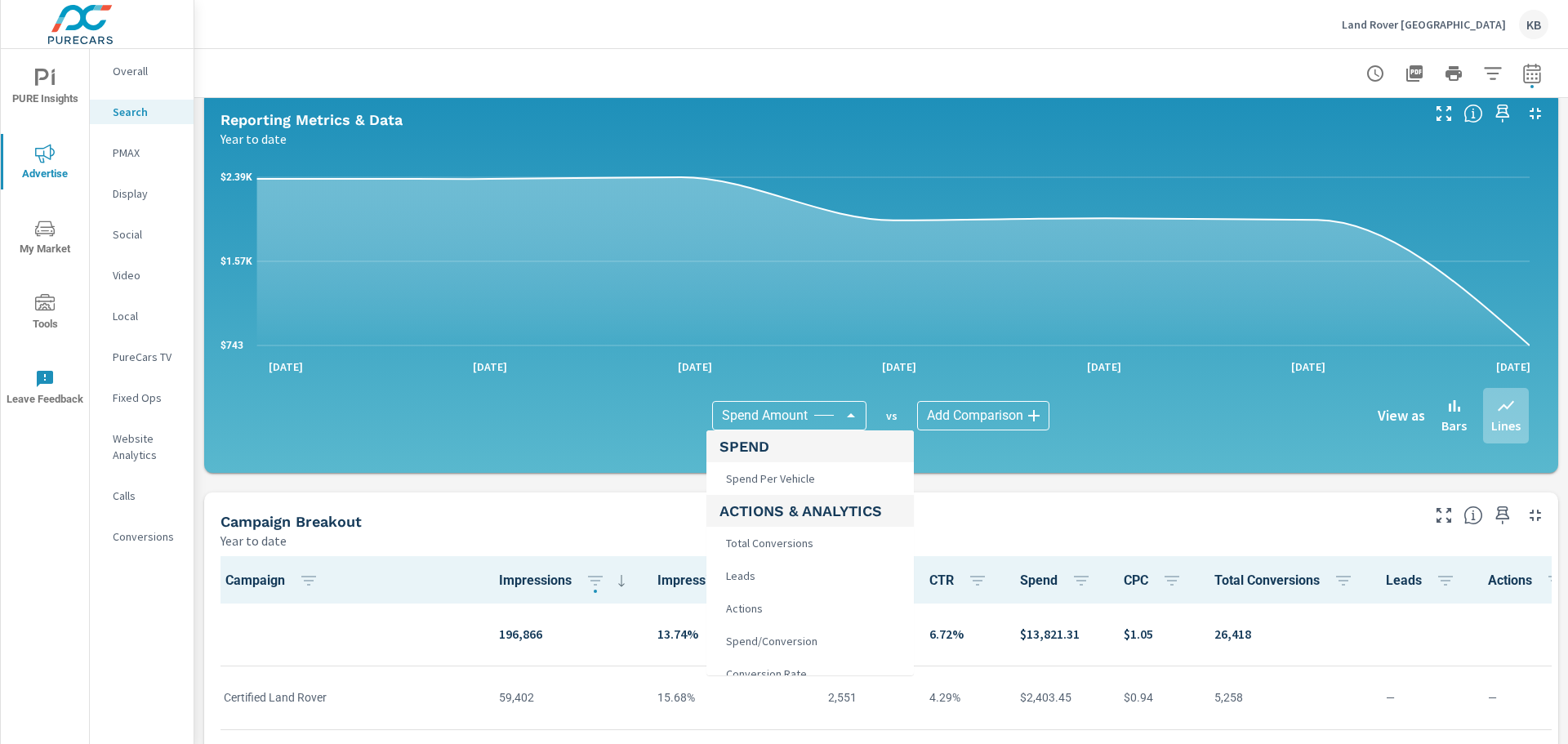 scroll, scrollTop: 327, scrollLeft: 0, axis: vertical 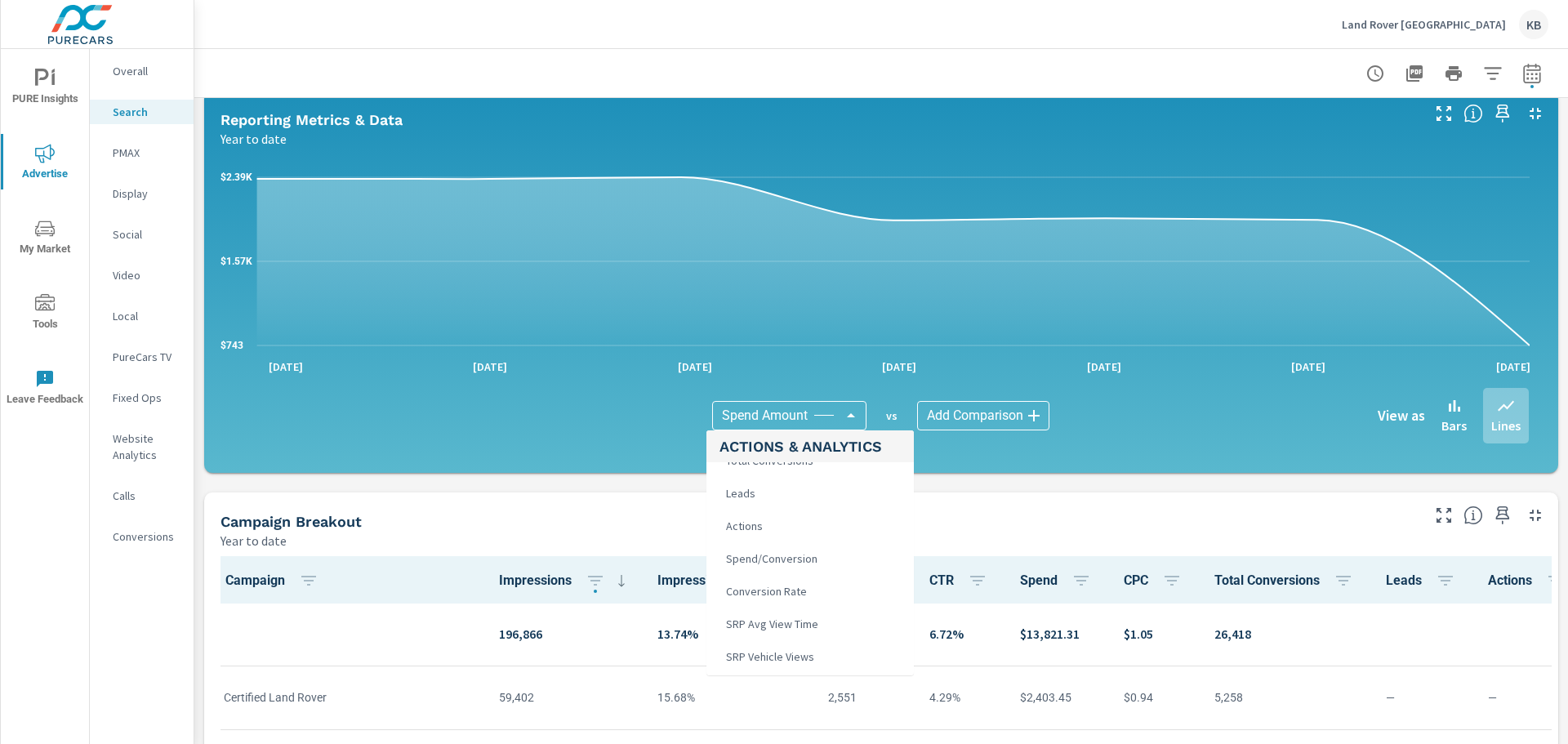 click on "Leads" at bounding box center (810, 493) 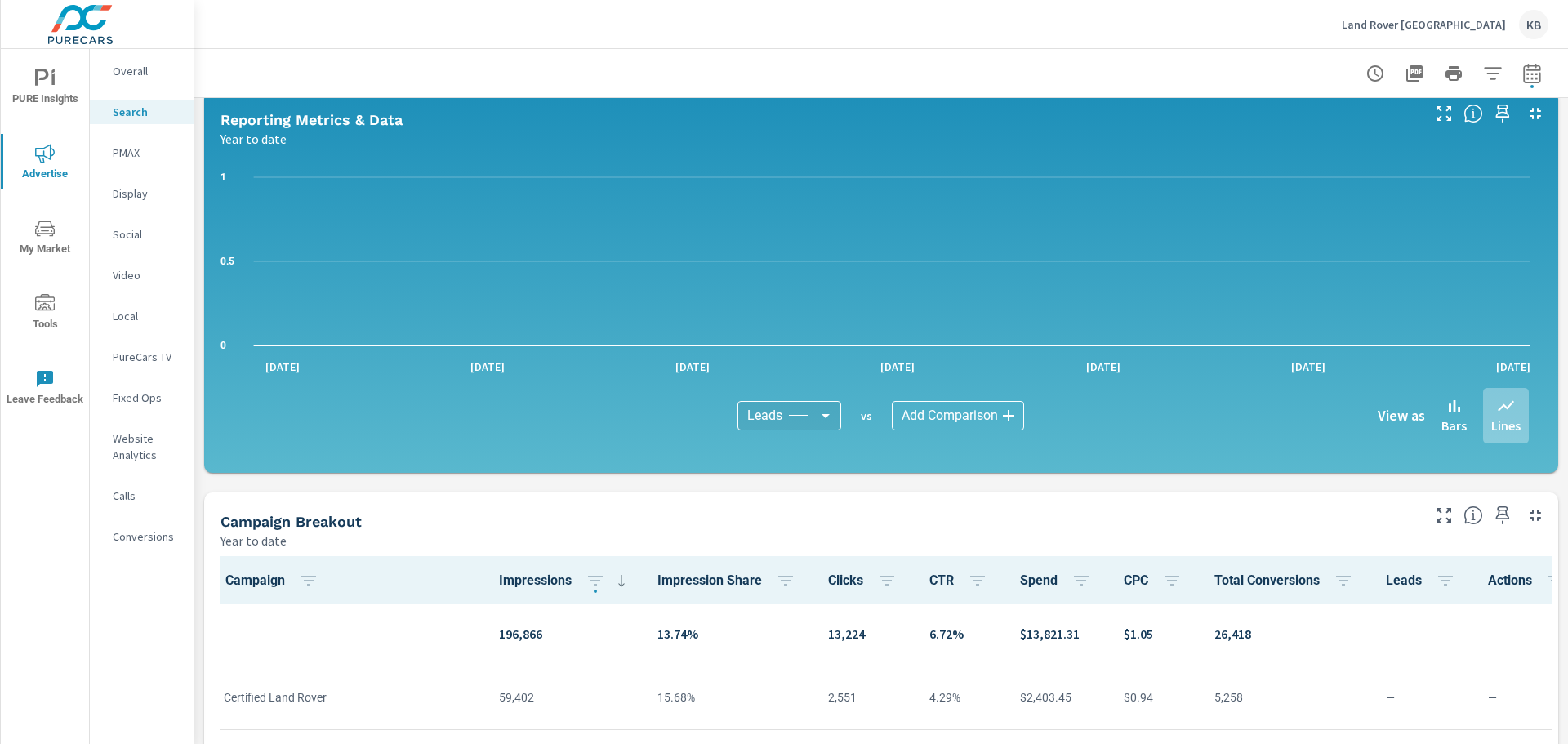 scroll, scrollTop: 441, scrollLeft: 0, axis: vertical 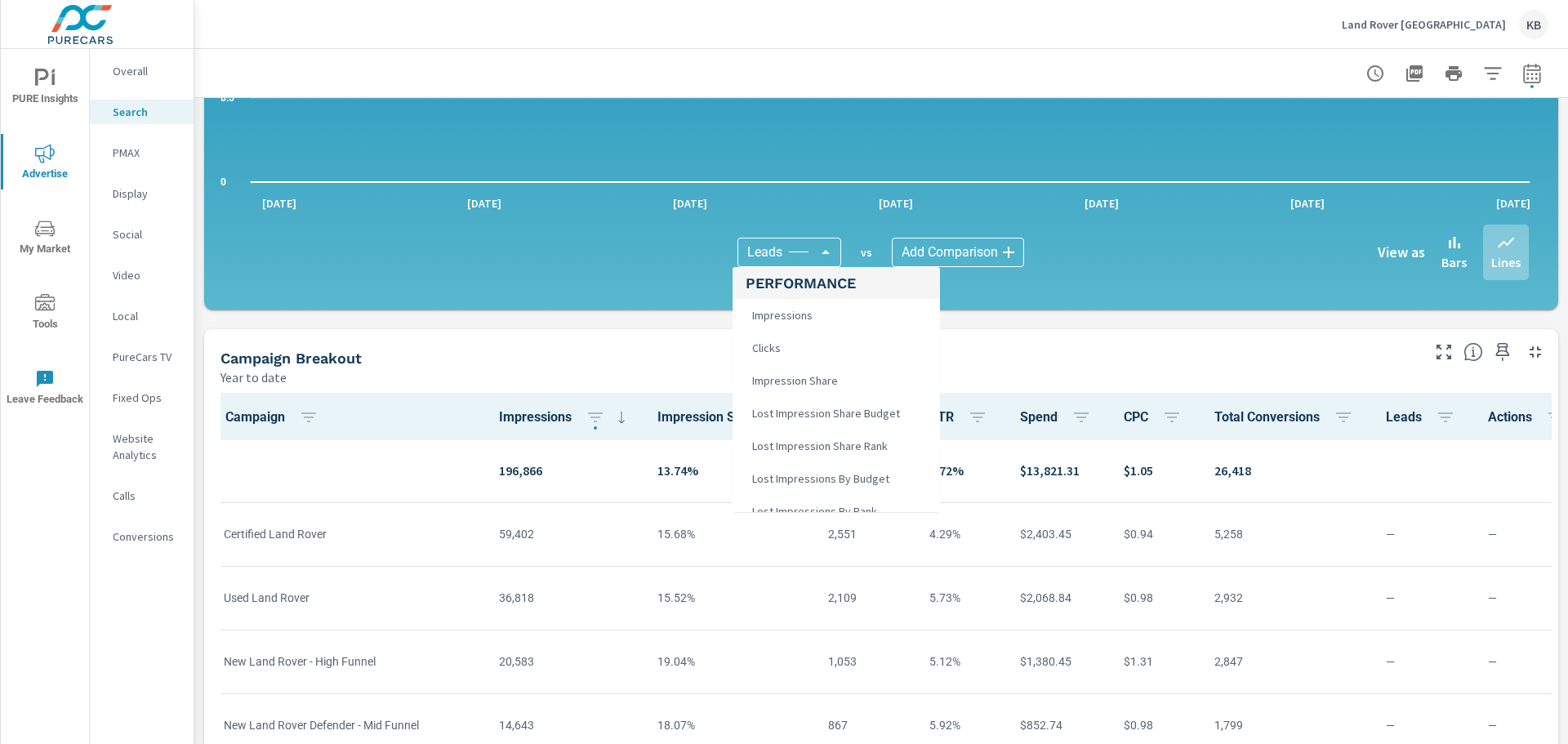 click on "PURE Insights Advertise My Market Tools Leave Feedback Overall Search PMAX Display Social Video Local PureCars TV Fixed Ops Website Analytics Calls Conversions Land Rover [GEOGRAPHIC_DATA] KB Search Performance Land Rover Pasadena Report date range:
[DATE] -
[DATE]
Impressions Year to date 196,866 Clicks Year to date 13,224 Spend Year to date $13,821 Spend Per Unit Sold Year to date $ — Search Performance Overview By Postal Code Year to date ← Move left → Move right ↑ Move up ↓ Move down + Zoom in - Zoom out Home Jump left by 75% End Jump right by 75% Page Up Jump up by 75% Page Down Jump down by 75% Keyboard shortcuts Map Data Map data ©2025 Google, INEGI Map data ©2025 Google, INEGI 10 km  Click to toggle between metric and imperial units Terms Report a map error Most ( 13,147 ) Least ( 1 ) Impressions 0 ​ Reporting Metrics & Data Year to date 0    0.5    [DATE] [DATE] [DATE] [DATE] [DATE] [DATE] [DATE] ​" at bounding box center [784, 372] 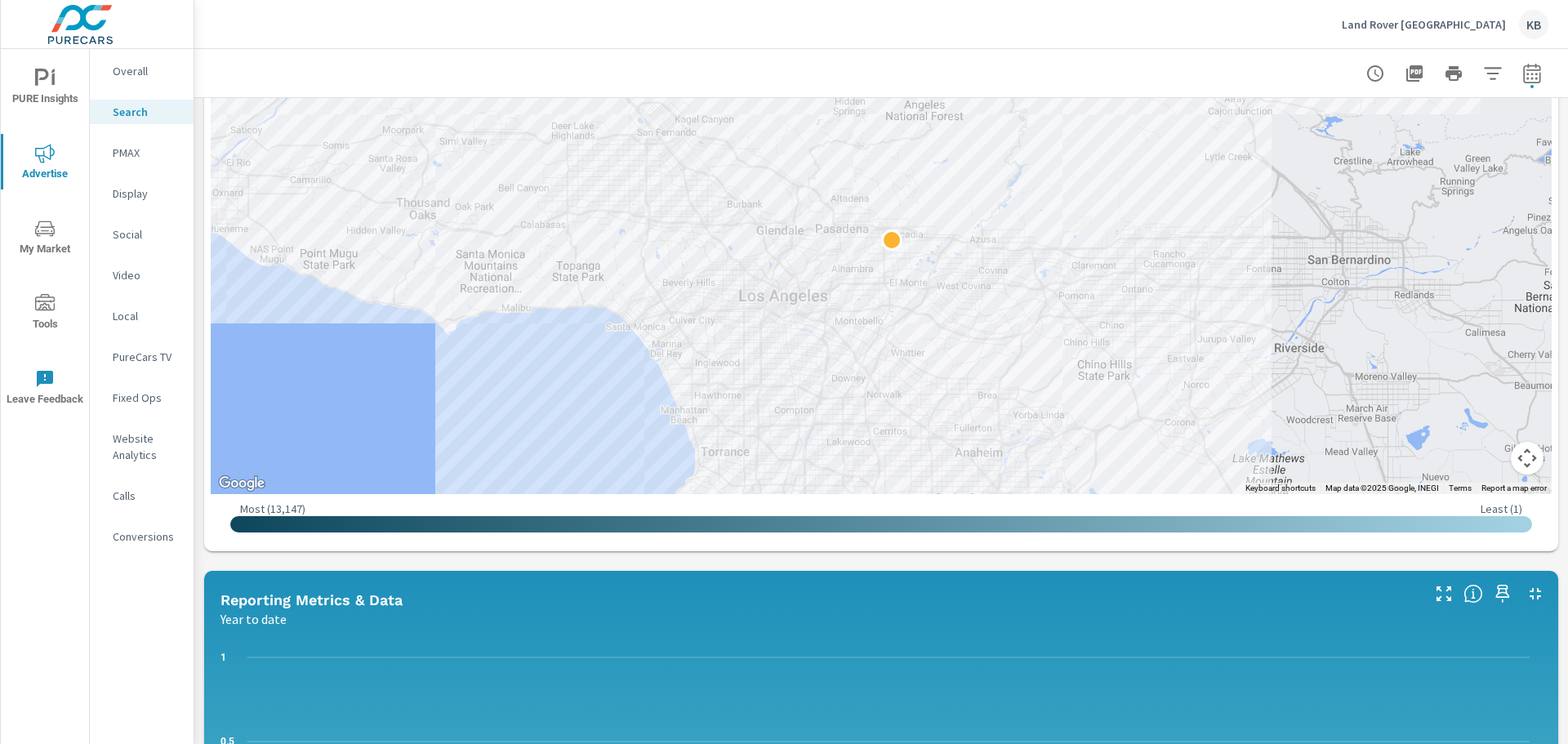 scroll, scrollTop: 331, scrollLeft: 0, axis: vertical 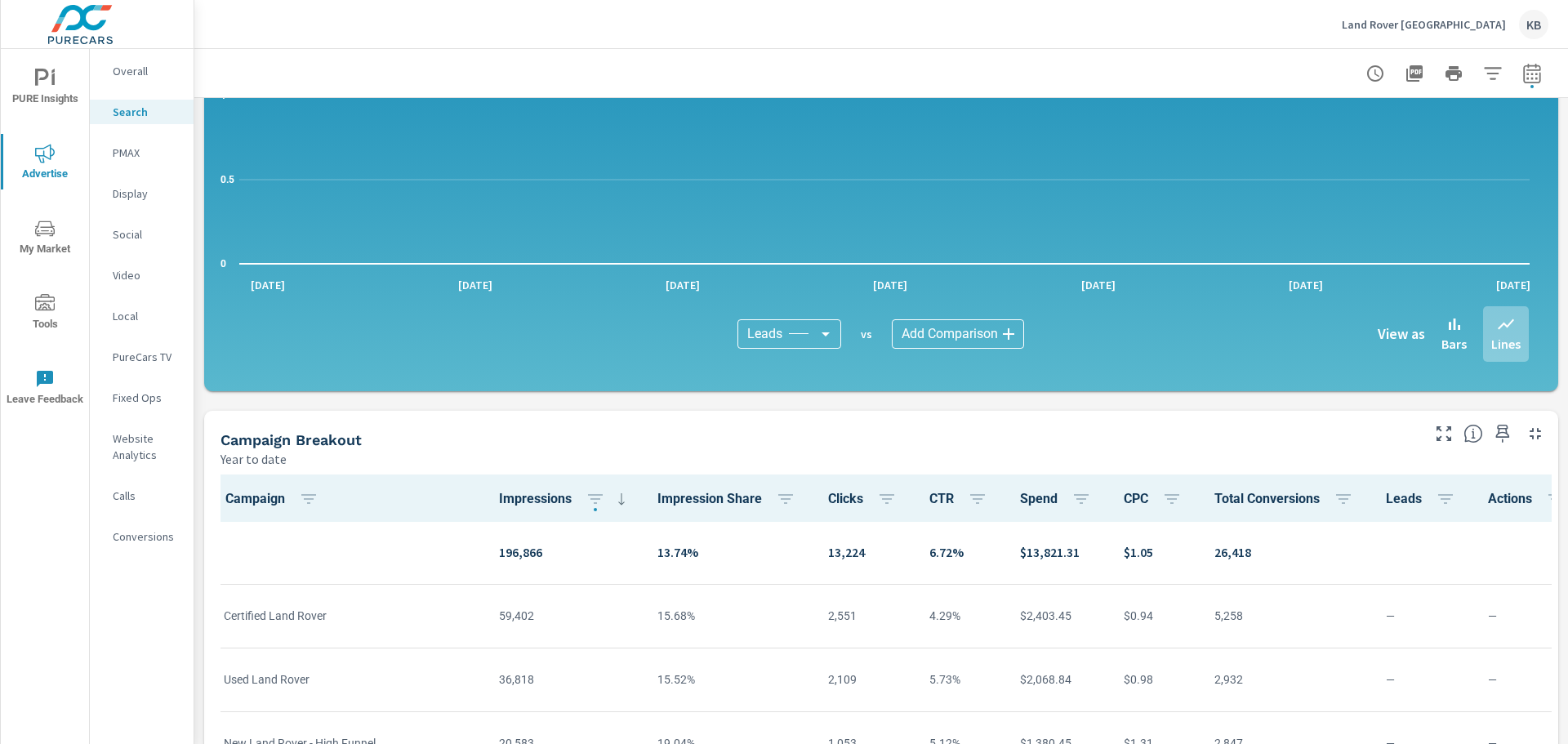 click on "PURE Insights Advertise My Market Tools Leave Feedback Overall Search PMAX Display Social Video Local PureCars TV Fixed Ops Website Analytics Calls Conversions Land Rover [GEOGRAPHIC_DATA] KB Search Performance Land Rover Pasadena Report date range:
[DATE] -
[DATE]
Impressions Year to date 196,866 Clicks Year to date 13,224 Spend Year to date $13,821 Spend Per Unit Sold Year to date $ — Search Performance Overview By Postal Code Year to date ← Move left → Move right ↑ Move up ↓ Move down + Zoom in - Zoom out Home Jump left by 75% End Jump right by 75% Page Up Jump up by 75% Page Down Jump down by 75% Keyboard shortcuts Map Data Map data ©2025 Google Map data ©2025 Google 5 km  Click to toggle between metric and imperial units Terms Report a map error Most ( 13,147 ) Least ( 1 ) Recenter Map Impressions 0 ​ Reporting Metrics & Data Year to date 0    0.5    [DATE] [DATE] [DATE] [DATE] [DATE] [DATE] [DATE] Leads" at bounding box center [784, 372] 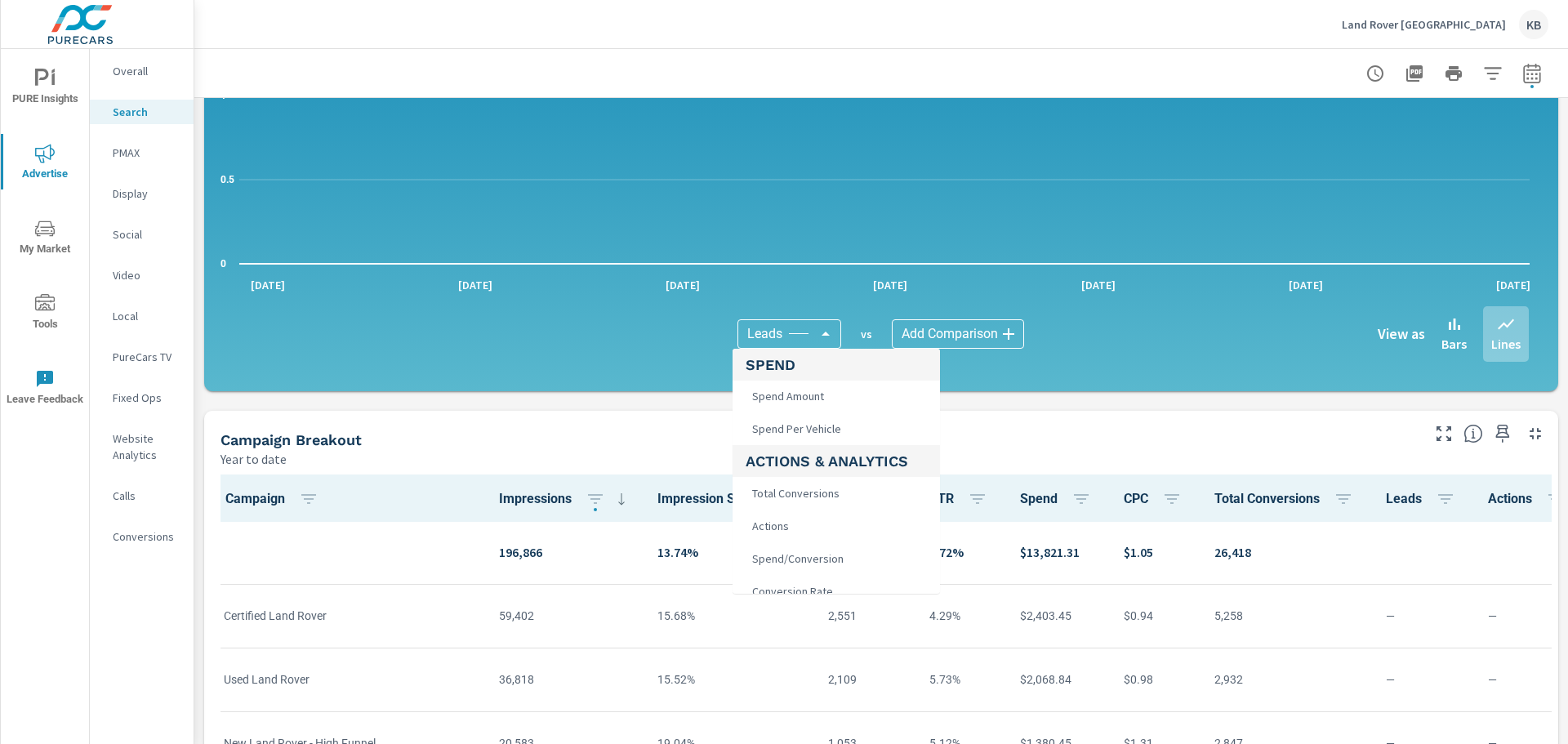 scroll, scrollTop: 408, scrollLeft: 0, axis: vertical 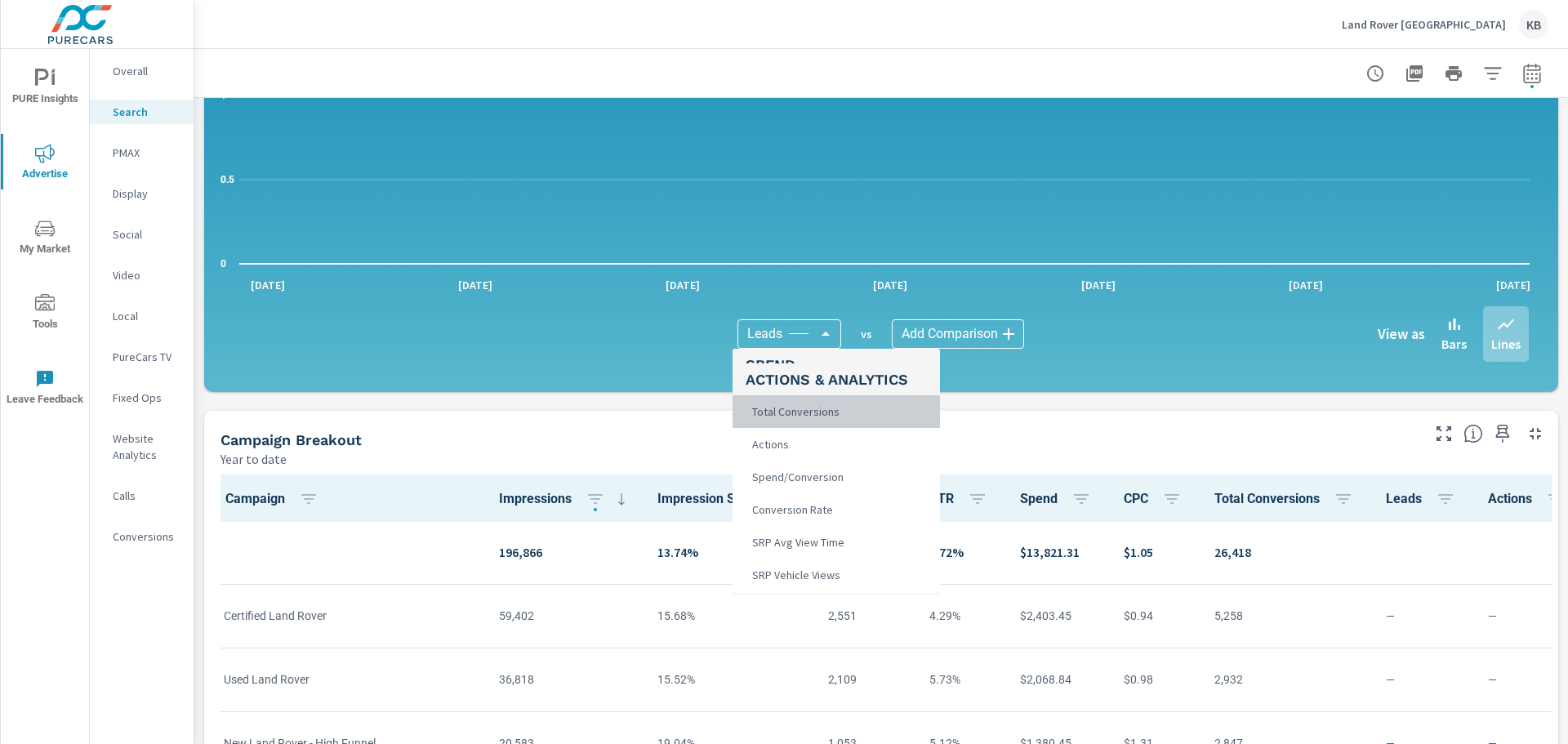 click on "Total Conversions" at bounding box center (794, 412) 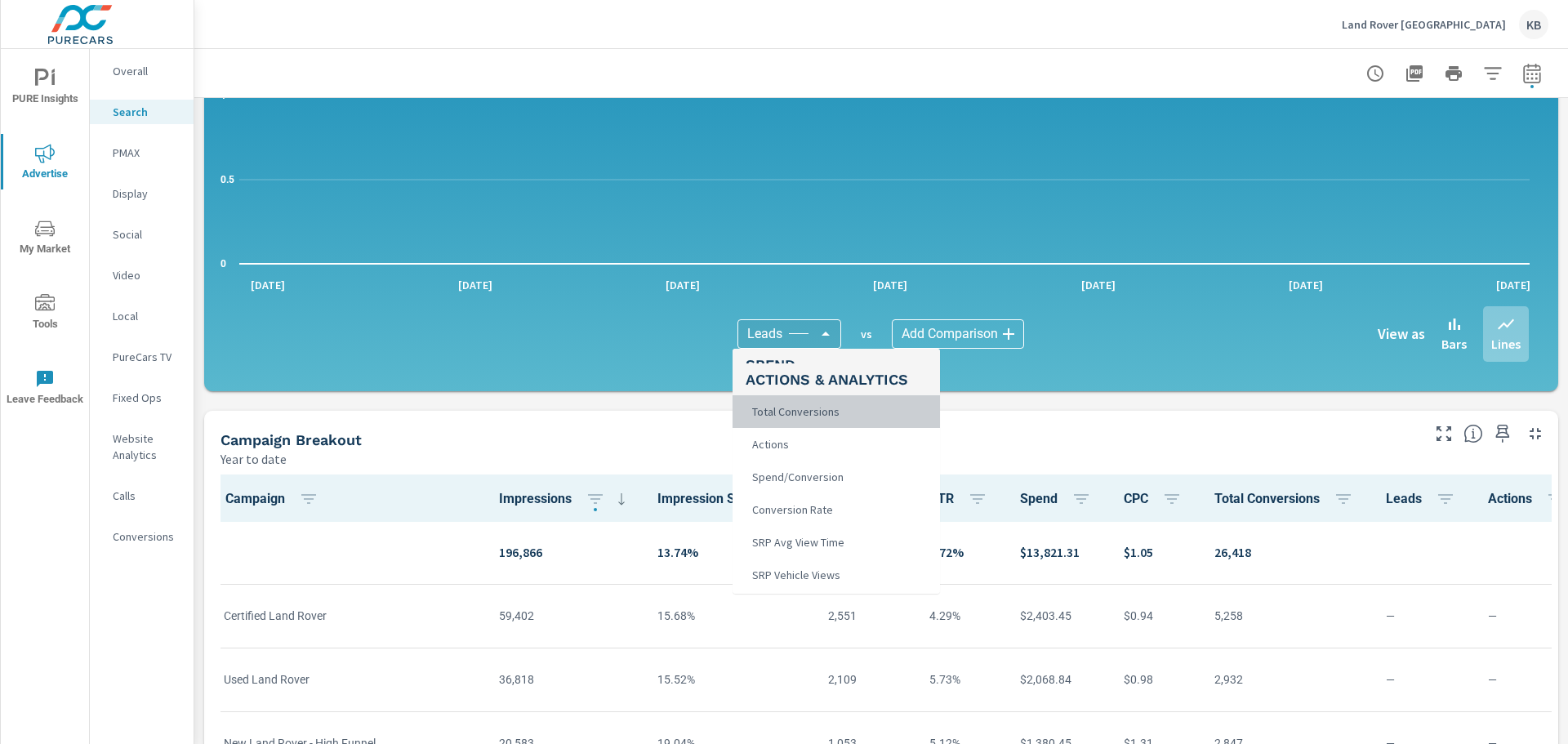 type on "Total Conversions" 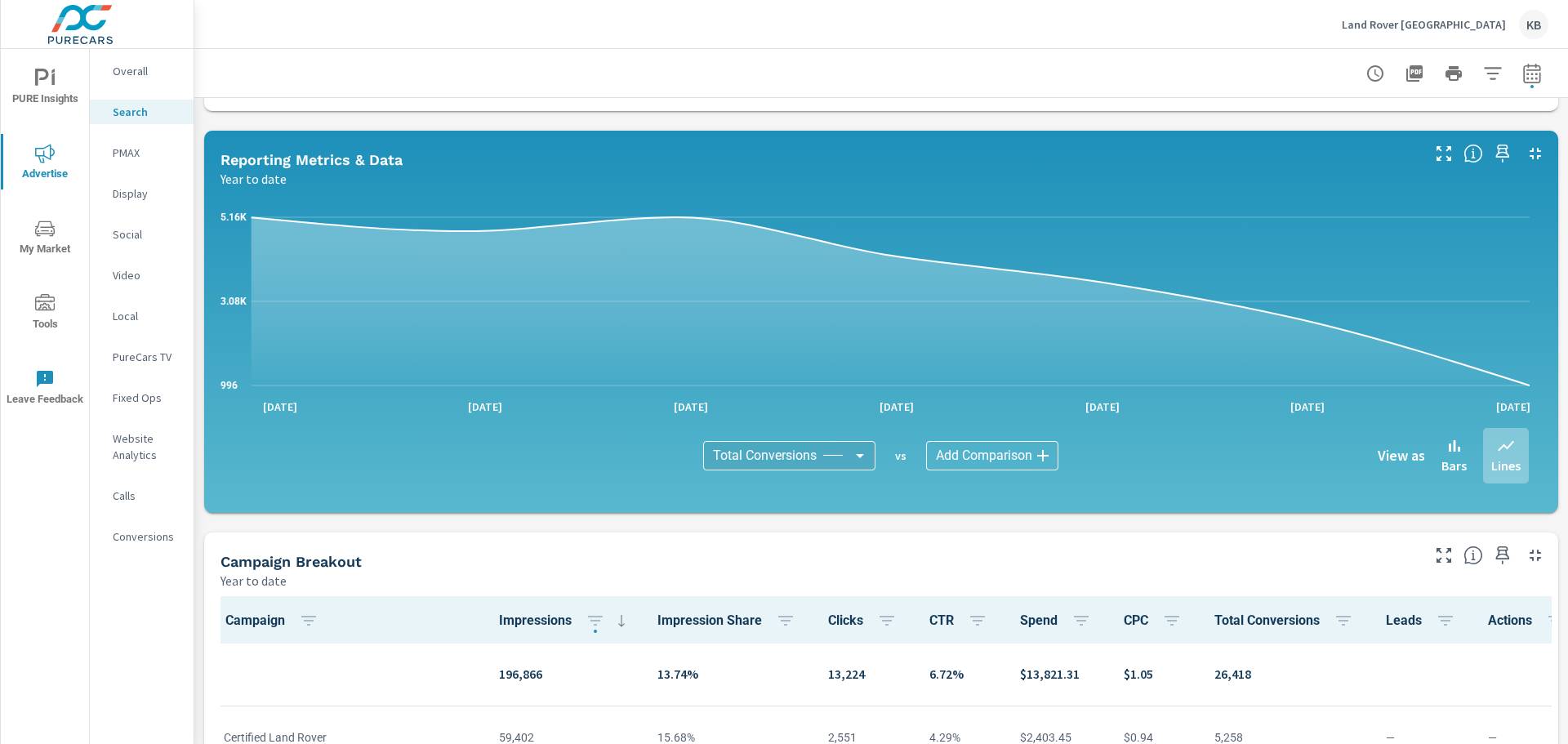 scroll, scrollTop: 739, scrollLeft: 0, axis: vertical 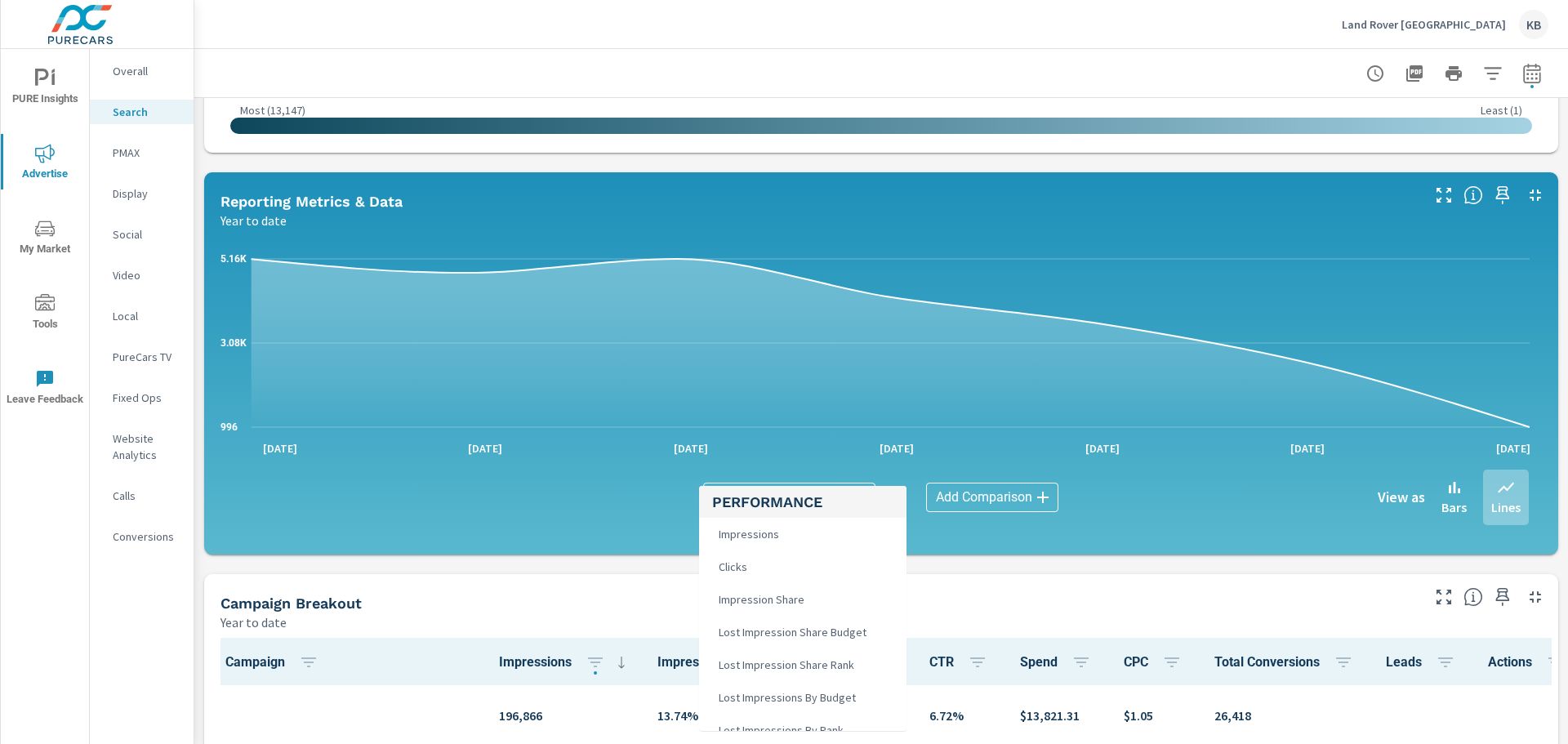 click on "PURE Insights Advertise My Market Tools Leave Feedback Overall Search PMAX Display Social Video Local PureCars TV Fixed Ops Website Analytics Calls Conversions Land Rover [GEOGRAPHIC_DATA] KB Search Performance Land Rover Pasadena Report date range:
[DATE] -
[DATE]
Impressions Year to date 196,866 Clicks Year to date 13,224 Spend Year to date $13,821 Spend Per Unit Sold Year to date $ — Search Performance Overview By Postal Code Year to date ← Move left → Move right ↑ Move up ↓ Move down + Zoom in - Zoom out Home Jump left by 75% End Jump right by 75% Page Up Jump up by 75% Page Down Jump down by 75% Keyboard shortcuts Map Data Map data ©2025 Google Map data ©2025 Google 5 km  Click to toggle between metric and imperial units Terms Report a map error Most ( 13,147 ) Least ( 1 ) Recenter Map Impressions 0 ​ Reporting Metrics & Data Year to date 996    3.08K    5.16K    [DATE] [DATE] [DATE] [DATE] [DATE] [DATE] ​ vs" at bounding box center [784, 372] 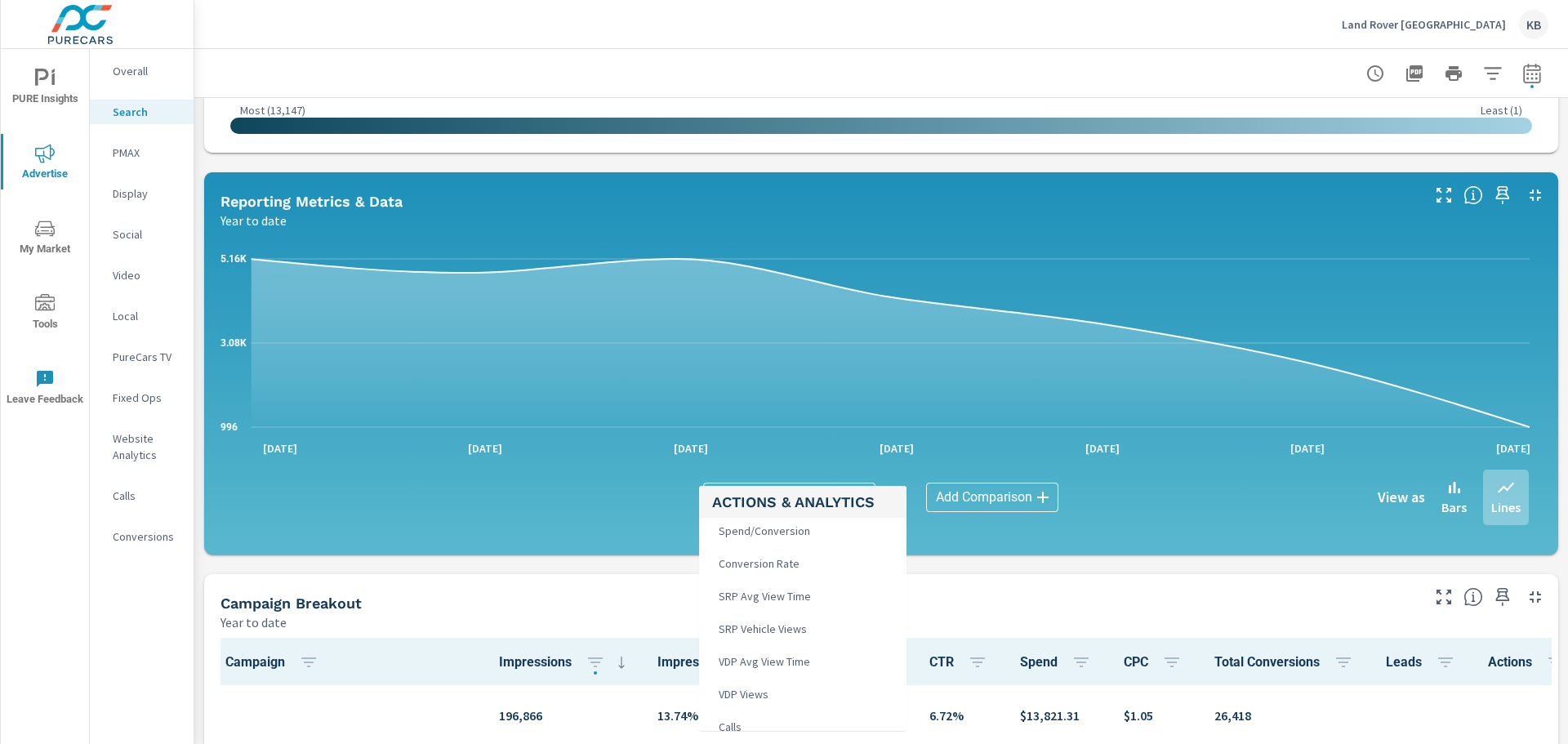 scroll, scrollTop: 490, scrollLeft: 0, axis: vertical 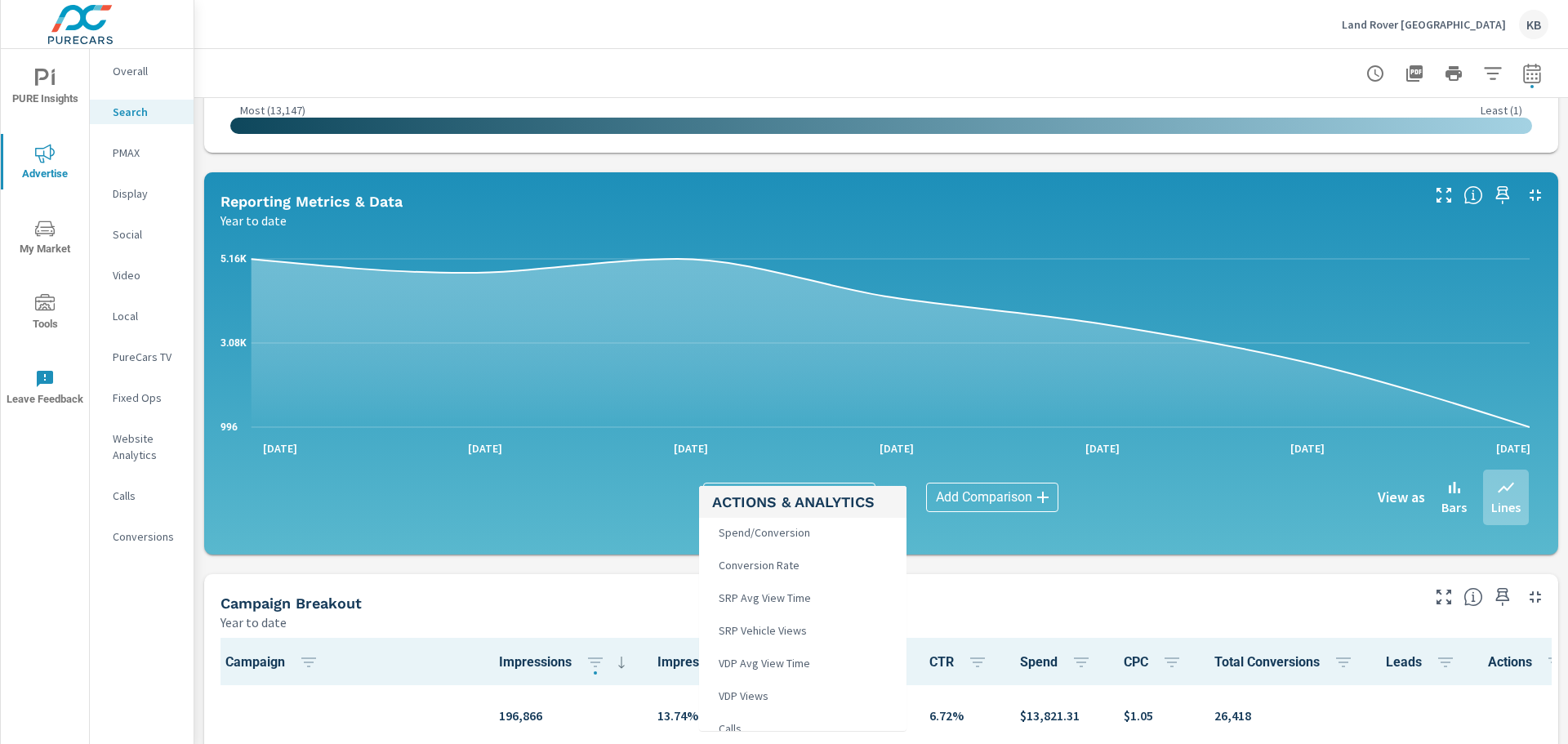 click at bounding box center (784, 372) 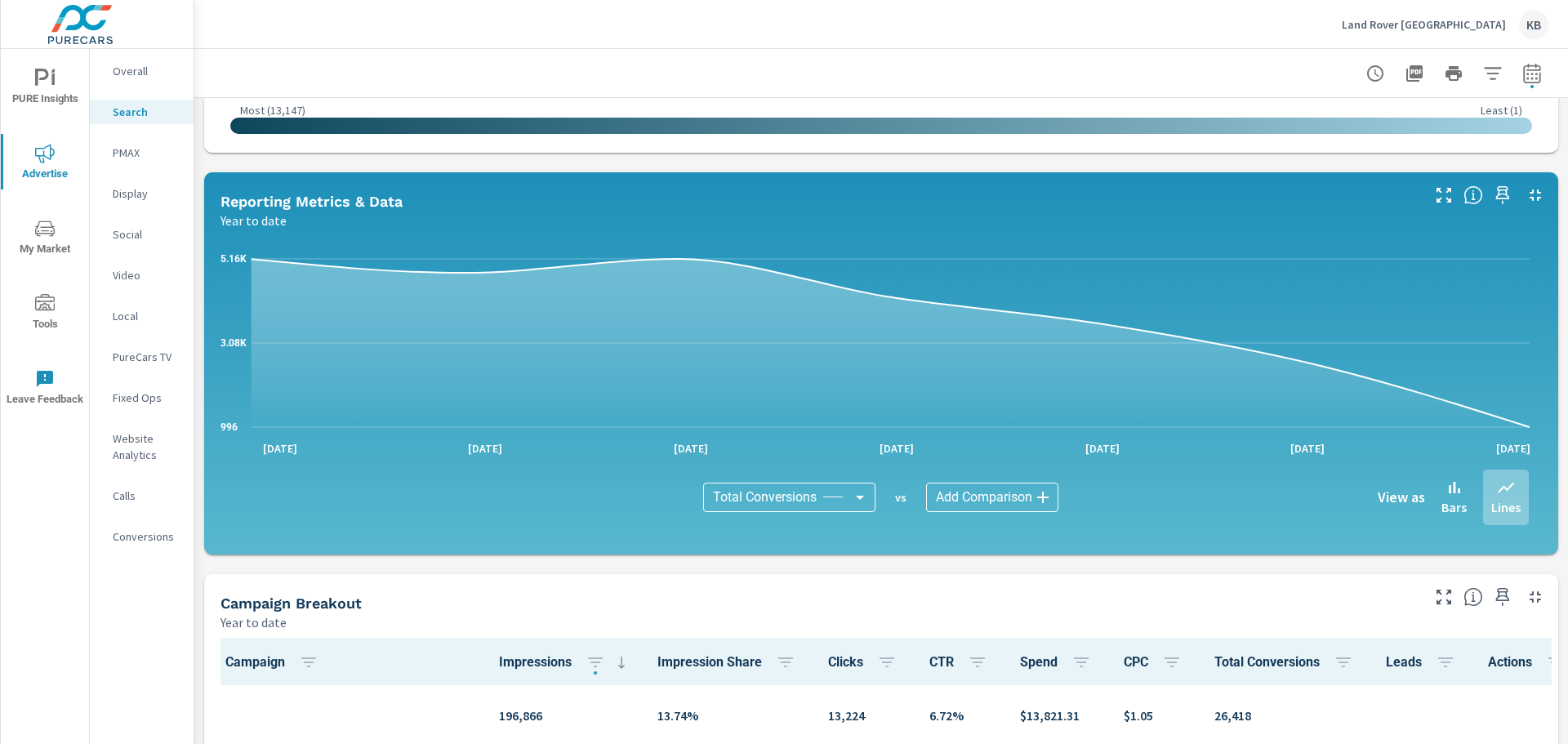 click on "PURE Insights Advertise My Market Tools Leave Feedback Overall Search PMAX Display Social Video Local PureCars TV Fixed Ops Website Analytics Calls Conversions Land Rover [GEOGRAPHIC_DATA] KB Search Performance Land Rover Pasadena Report date range:
[DATE] -
[DATE]
Impressions Year to date 196,866 Clicks Year to date 13,224 Spend Year to date $13,821 Spend Per Unit Sold Year to date $ — Search Performance Overview By Postal Code Year to date ← Move left → Move right ↑ Move up ↓ Move down + Zoom in - Zoom out Home Jump left by 75% End Jump right by 75% Page Up Jump up by 75% Page Down Jump down by 75% Keyboard shortcuts Map Data Map data ©2025 Google Map data ©2025 Google 5 km  Click to toggle between metric and imperial units Terms Report a map error Most ( 13,147 ) Least ( 1 ) Recenter Map Impressions 0 ​ Reporting Metrics & Data Year to date 996    3.08K    5.16K    [DATE] [DATE] [DATE] [DATE] [DATE] [DATE] ​ vs" at bounding box center (784, 372) 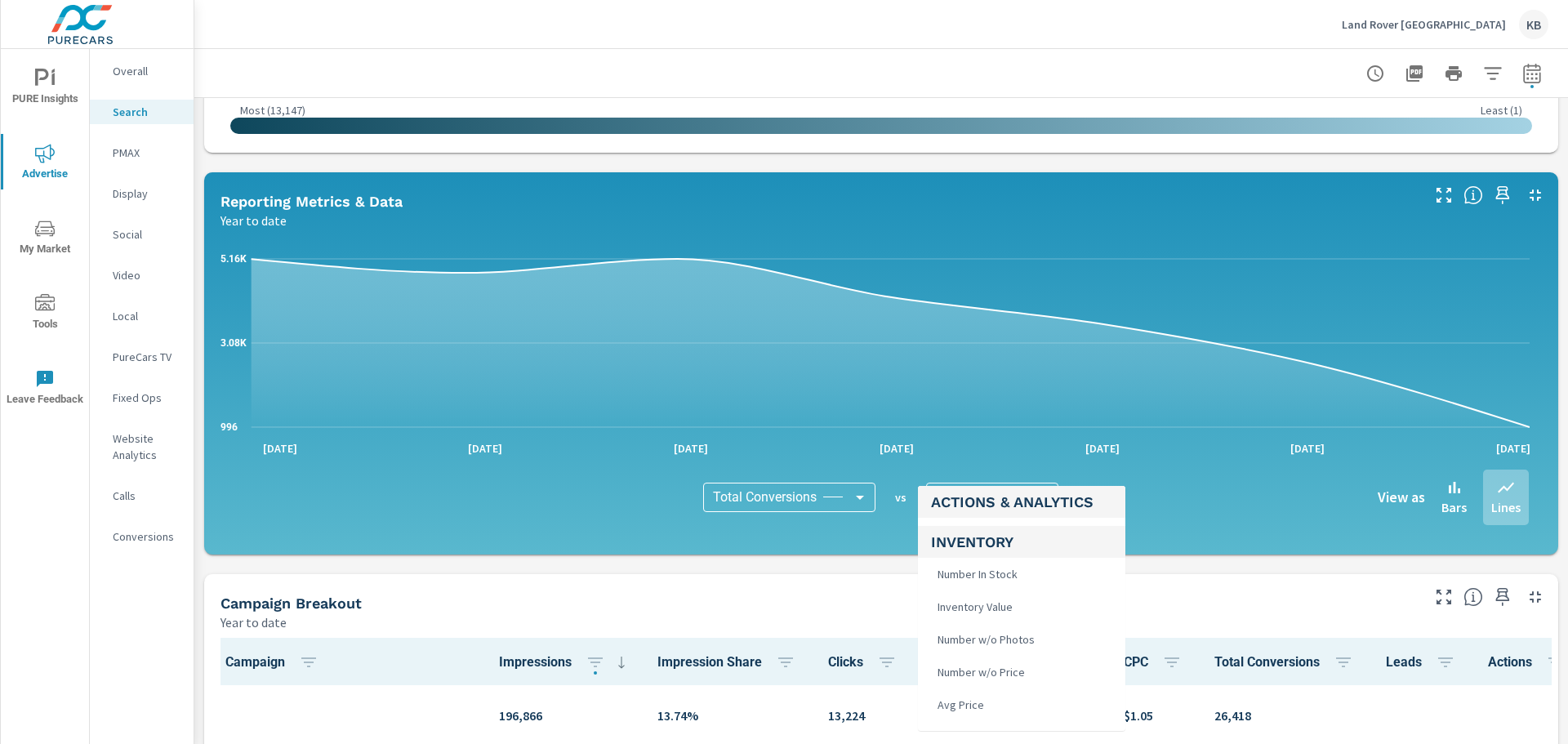 scroll, scrollTop: 735, scrollLeft: 0, axis: vertical 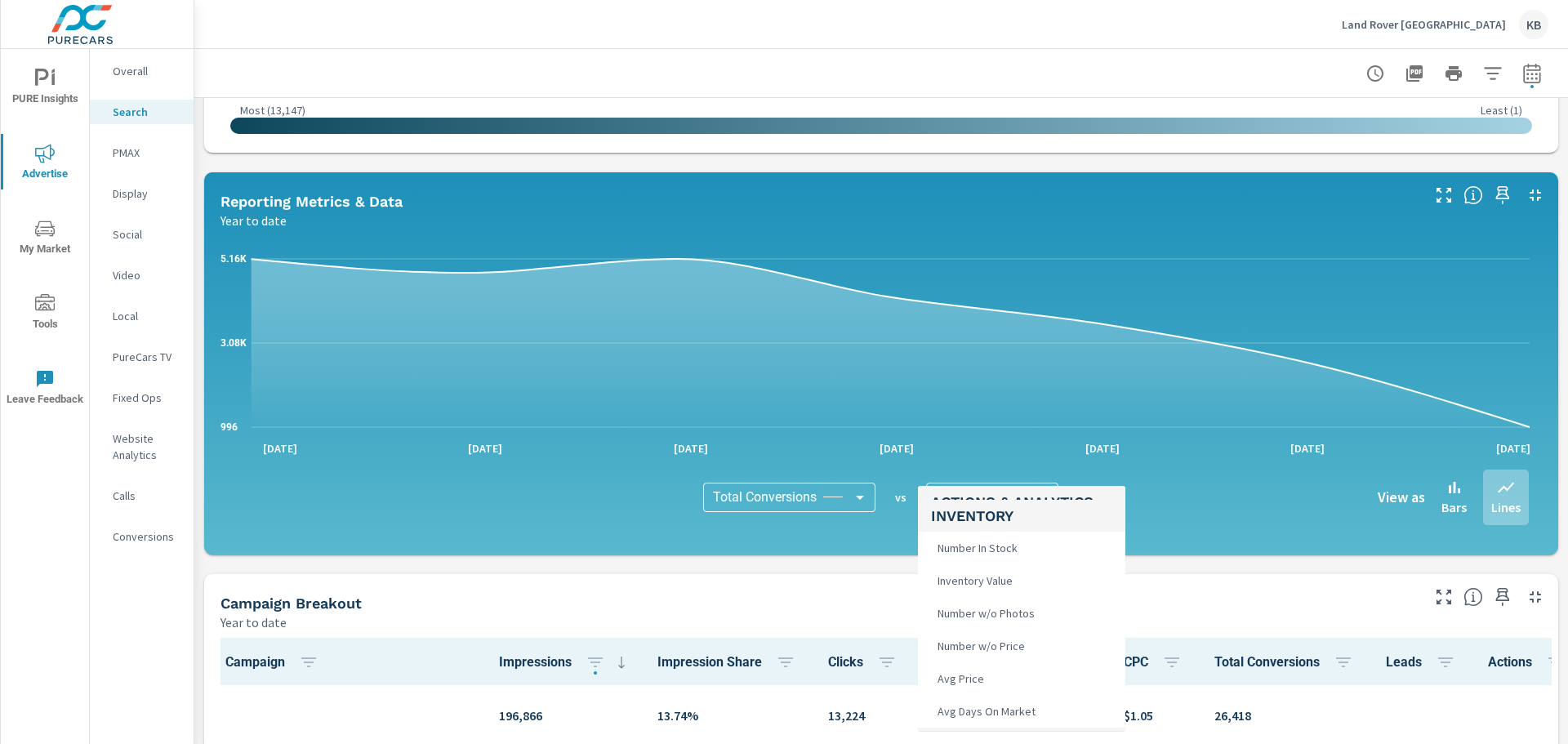 click on "Number In Stock" at bounding box center [976, 548] 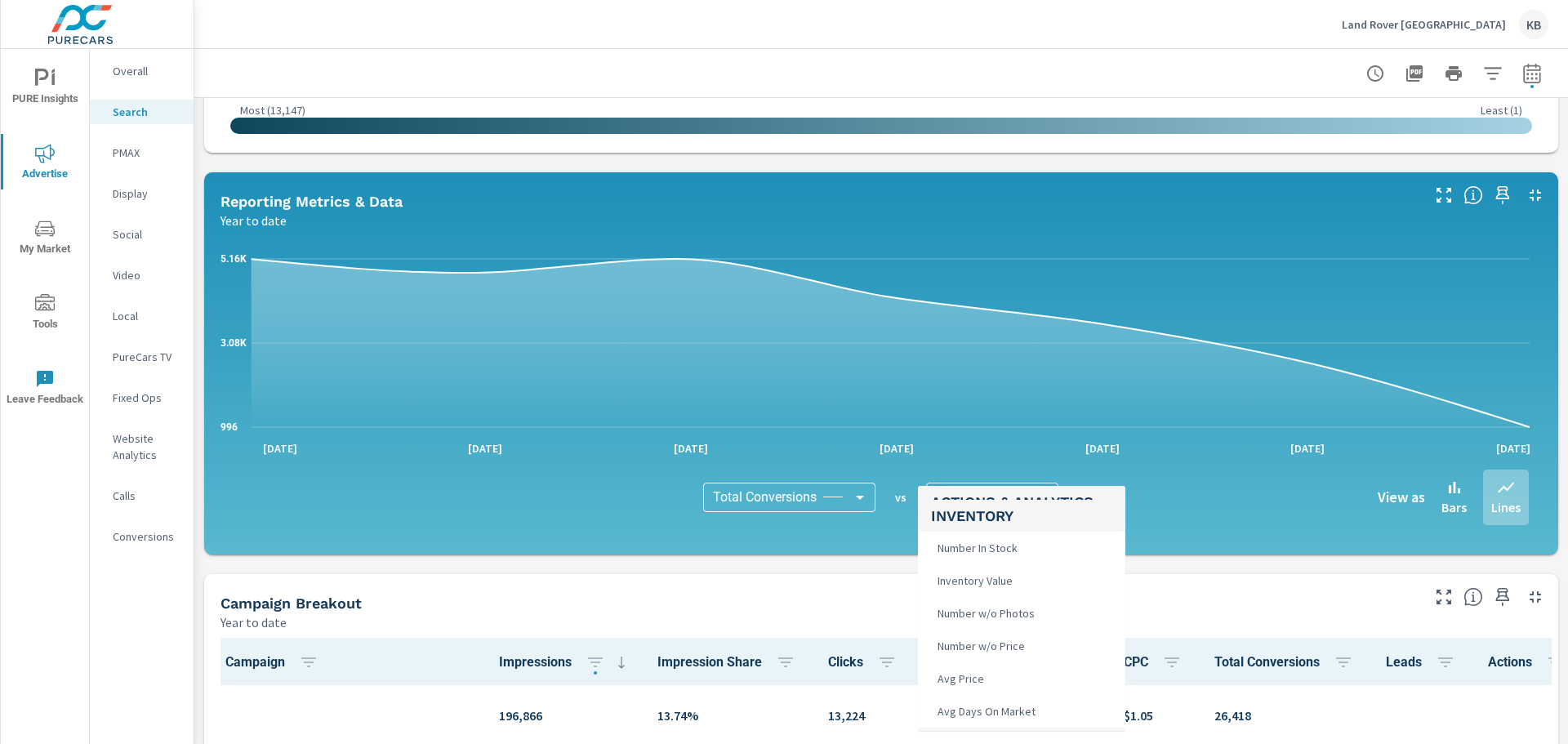 type on "Number In Stock" 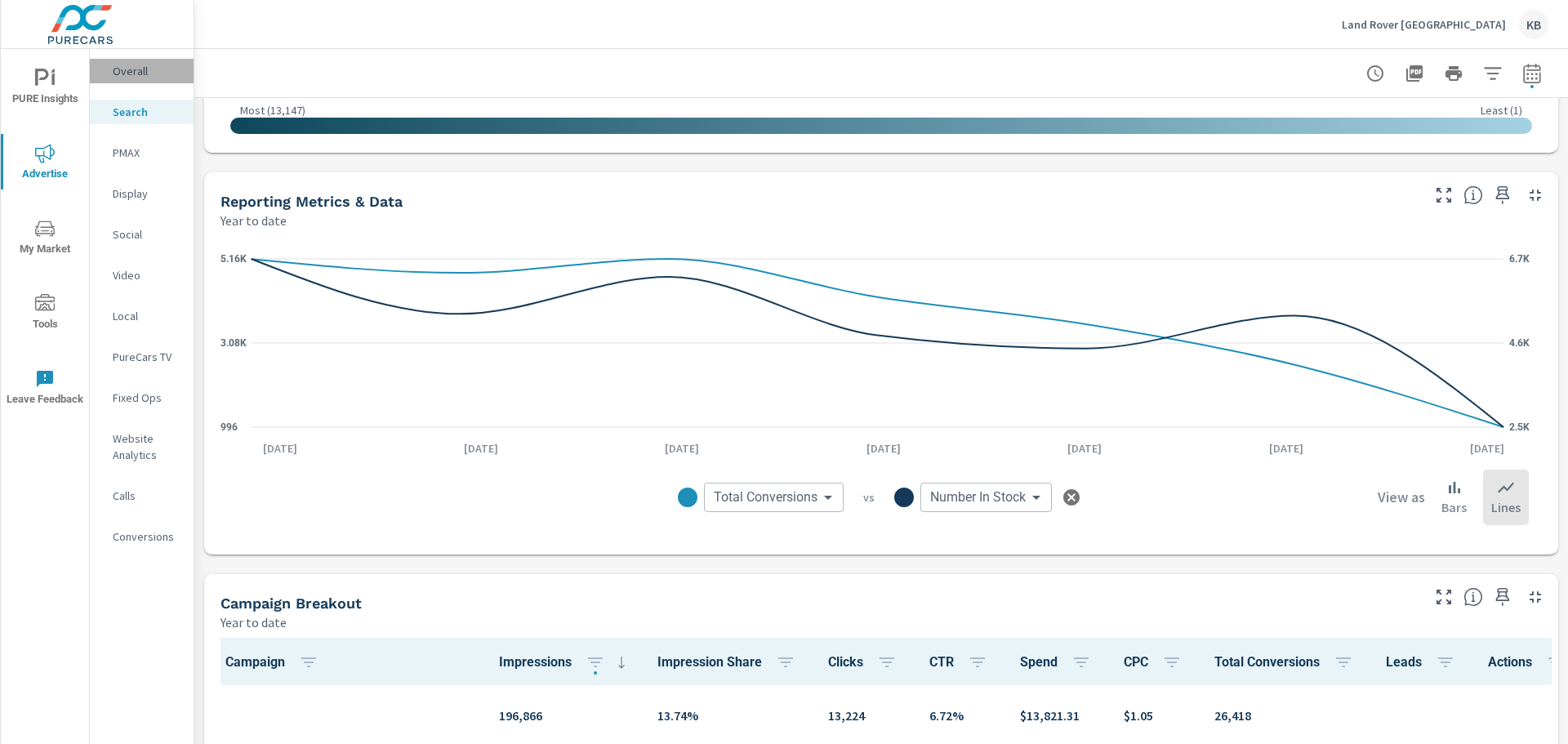 click on "Overall" at bounding box center [146, 71] 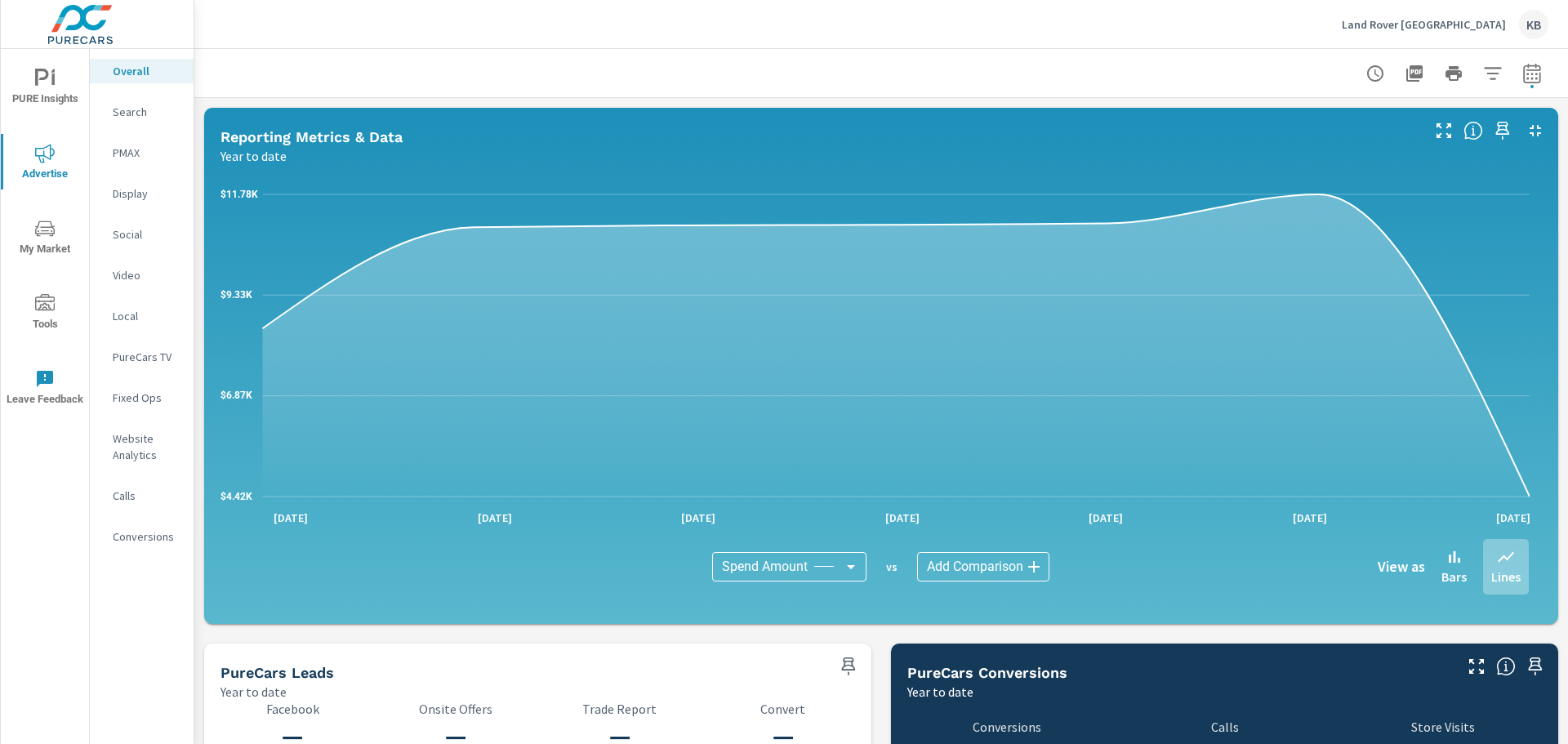 scroll, scrollTop: 1219, scrollLeft: 0, axis: vertical 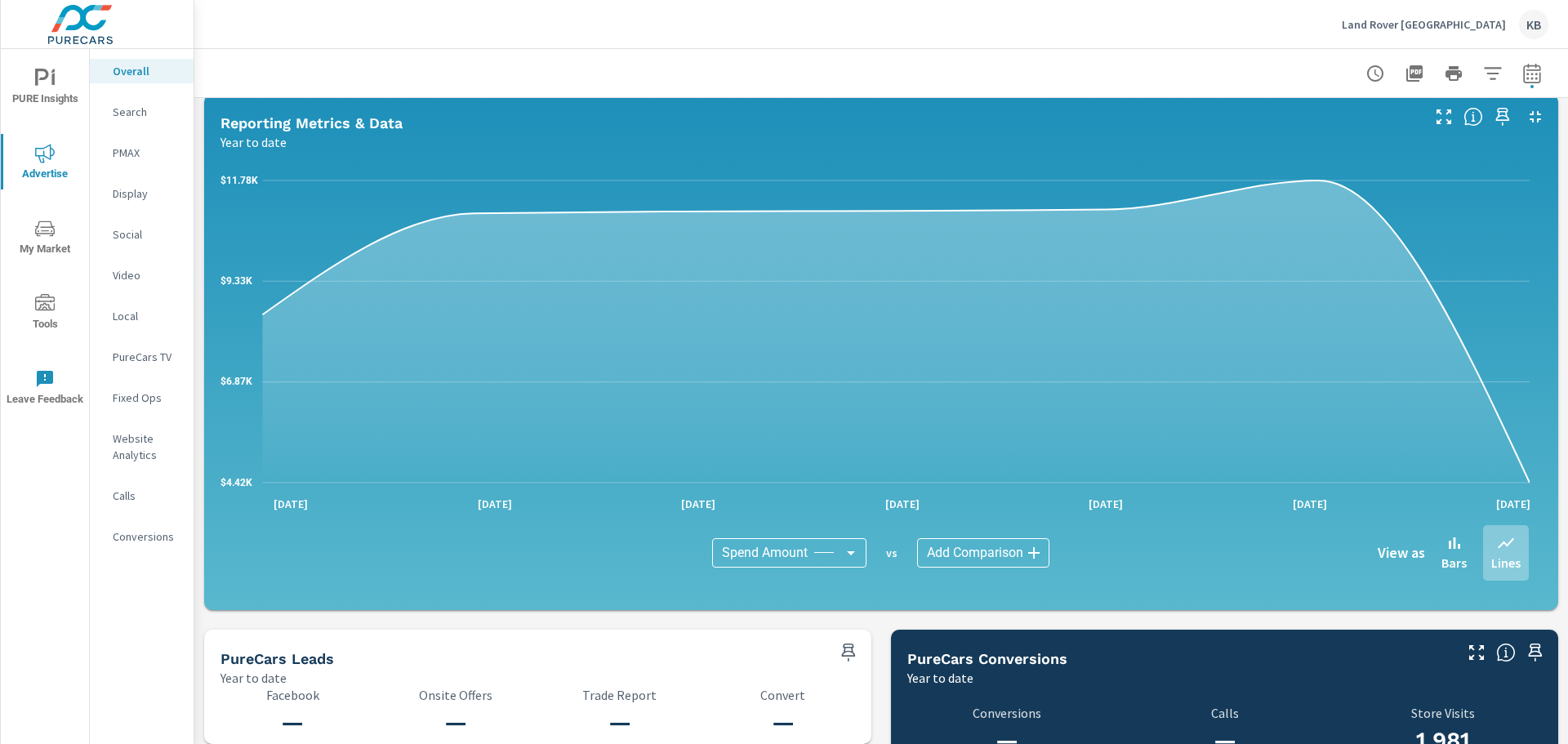 click on "PURE Insights Advertise My Market Tools Leave Feedback Overall Search PMAX Display Social Video Local PureCars TV Fixed Ops Website Analytics Calls Conversions Land Rover [GEOGRAPHIC_DATA] KB Overall Performance Land Rover Pasadena Report date range:
[DATE] -
[DATE]
Paid Media Performance Year to date $68,833 Spend $ — Spend Per Unit Sold 16,361,244 Impressions 141,181 Clicks 0.86% CTR Channel Spend Impressions Clicks CTR $68,833 16,361,244 141,181 0.86% Search $45,731 14,485,079 116,367 0.8% Social $19,869 1,510,773 22,903 1.52% Display $3,233 365,392 1,911 0.52% Performance Overview By Postal Code Year to date ← Move left → Move right ↑ Move up ↓ Move down + Zoom in - Zoom out Home Jump left by 75% End Jump right by 75% Page Up Jump up by 75% Page Down Jump down by 75% Keyboard shortcuts Map Data Map data ©2025 Google, INEGI Map data ©2025 Google, INEGI 10 km  Click to toggle between metric and imperial units Terms Report a map error ) )" at bounding box center (784, 372) 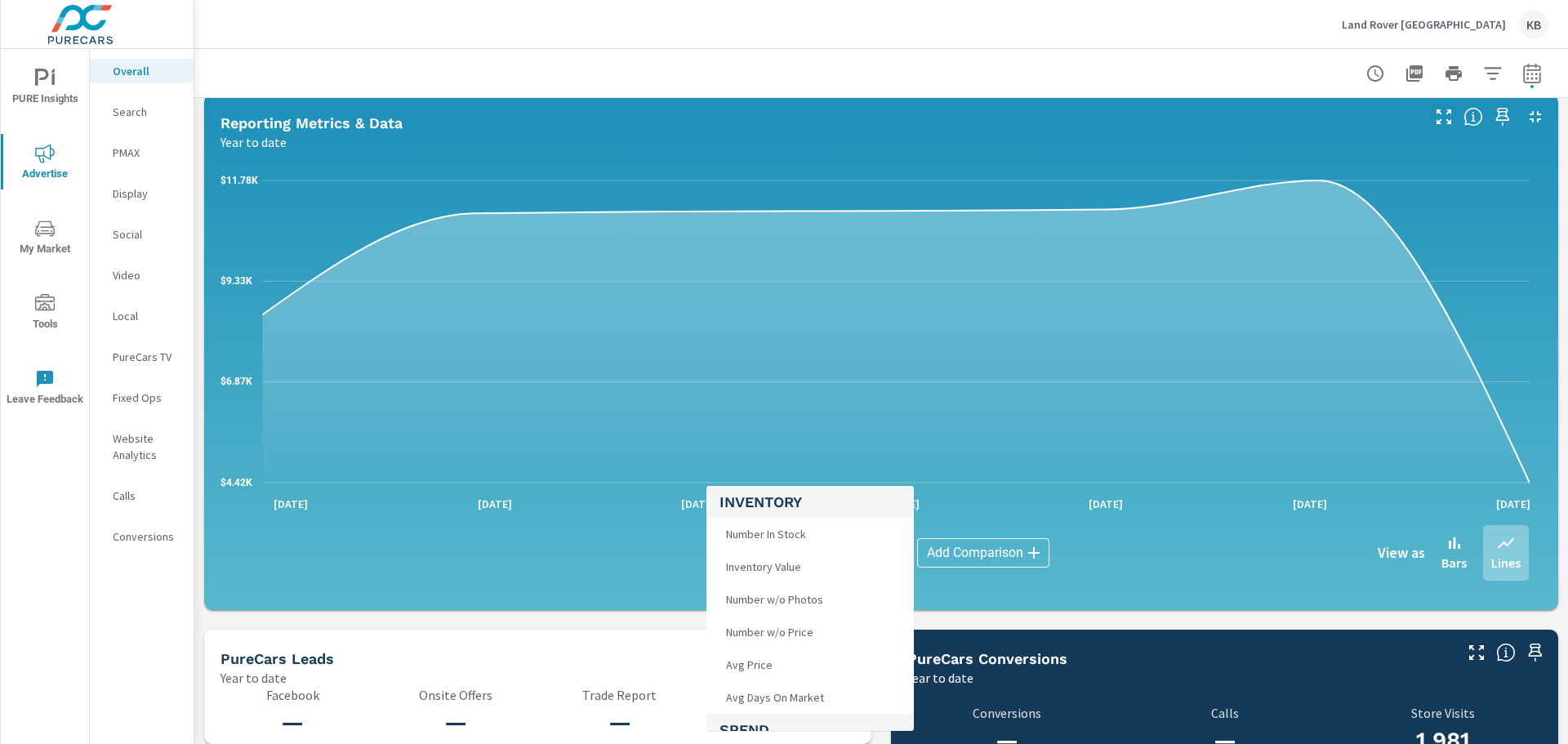 click on "Number In Stock" at bounding box center (764, 534) 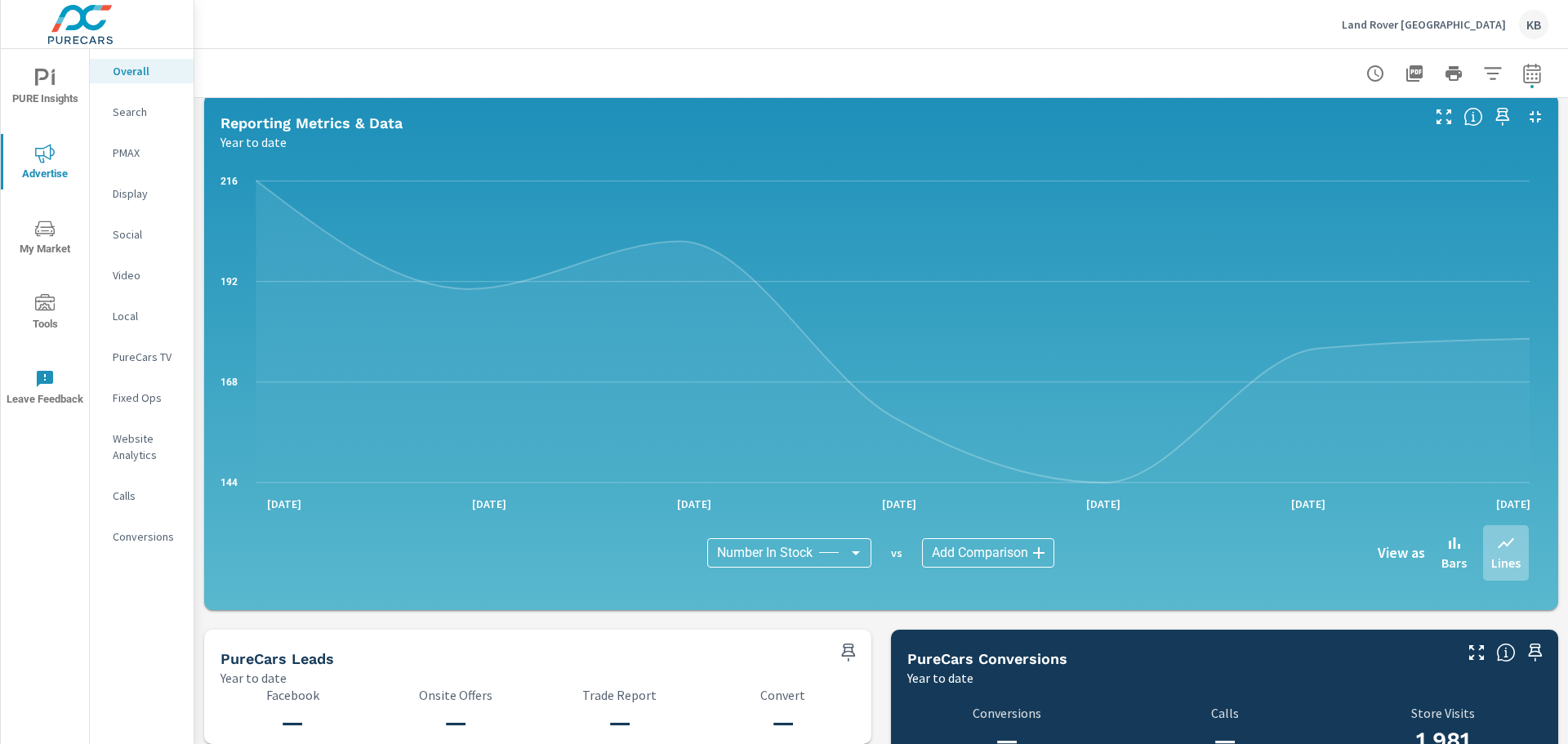 click on "PURE Insights Advertise My Market Tools Leave Feedback Overall Search PMAX Display Social Video Local PureCars TV Fixed Ops Website Analytics Calls Conversions Land Rover [GEOGRAPHIC_DATA] KB Overall Performance Land Rover Pasadena Report date range:
[DATE] -
[DATE]
Paid Media Performance Year to date $68,833 Spend $ — Spend Per Unit Sold 16,361,244 Impressions 141,181 Clicks 0.86% CTR Channel Spend Impressions Clicks CTR $68,833 16,361,244 141,181 0.86% Search $45,731 14,485,079 116,367 0.8% Social $19,869 1,510,773 22,903 1.52% Display $3,233 365,392 1,911 0.52% Performance Overview By Postal Code Year to date ← Move left → Move right ↑ Move up ↓ Move down + Zoom in - Zoom out Home Jump left by 75% End Jump right by 75% Page Up Jump up by 75% Page Down Jump down by 75% Keyboard shortcuts Map Data Map data ©2025 Google, INEGI Map data ©2025 Google, INEGI 10 km  Click to toggle between metric and imperial units Terms Report a map error ) )" at bounding box center [784, 372] 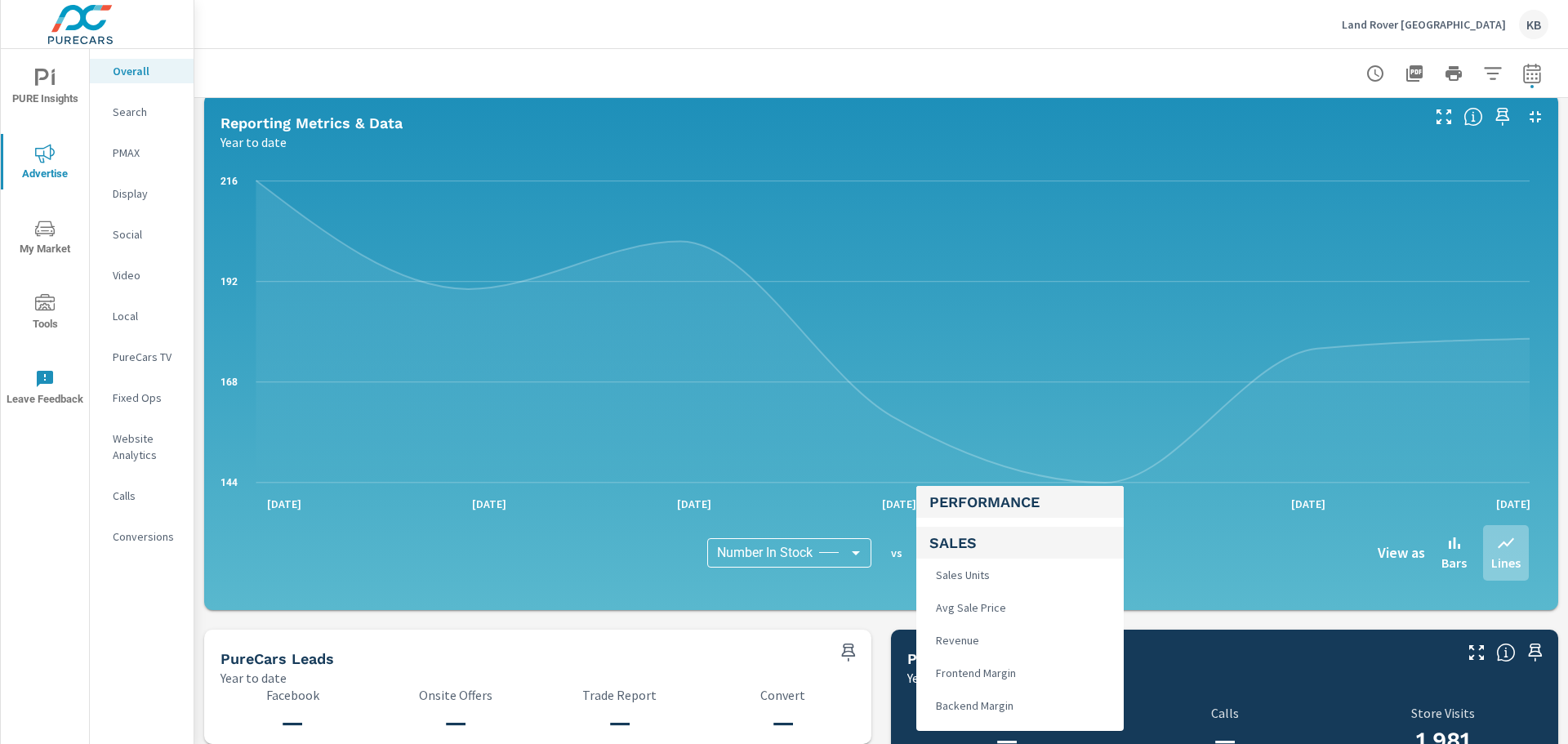 scroll, scrollTop: 731, scrollLeft: 0, axis: vertical 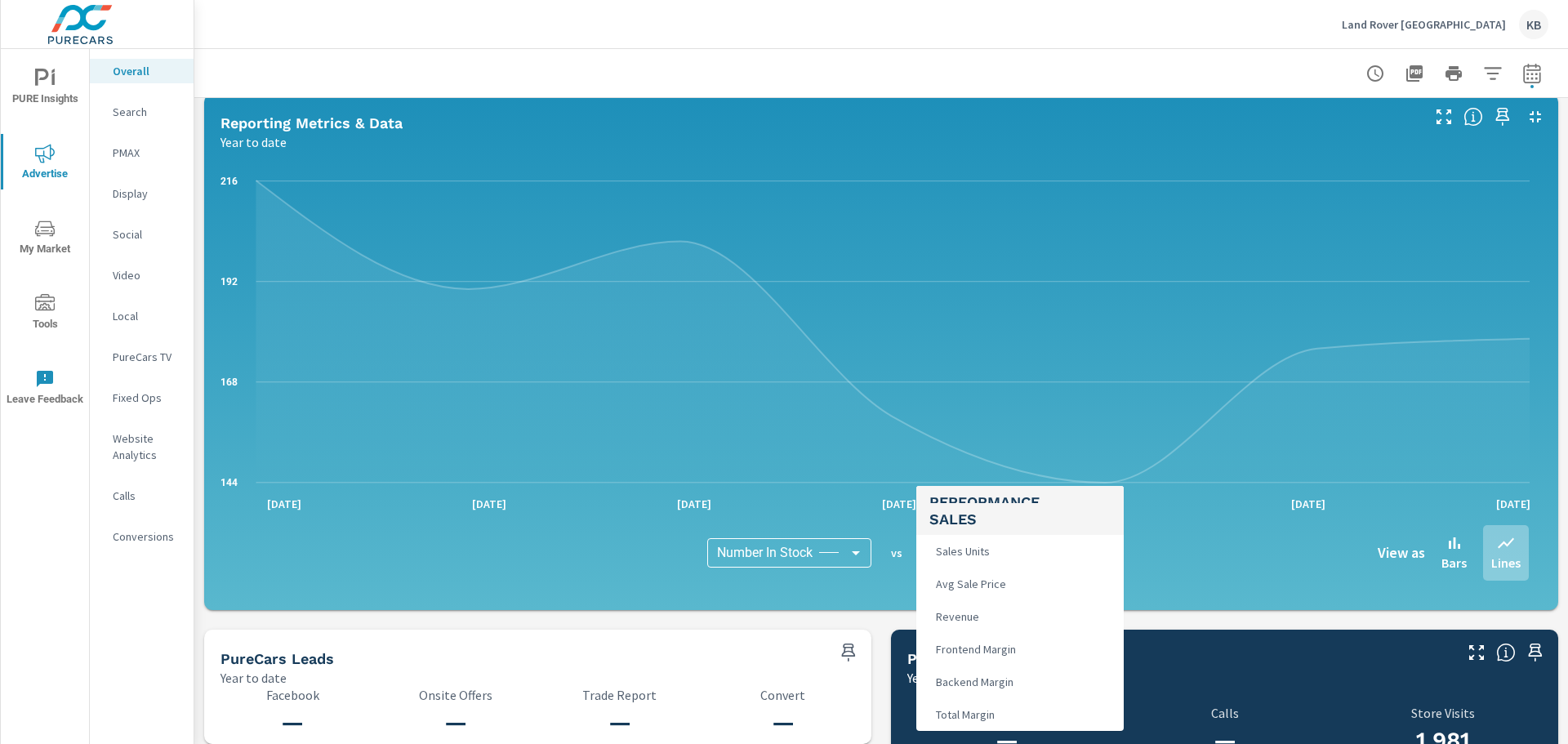 click at bounding box center (784, 372) 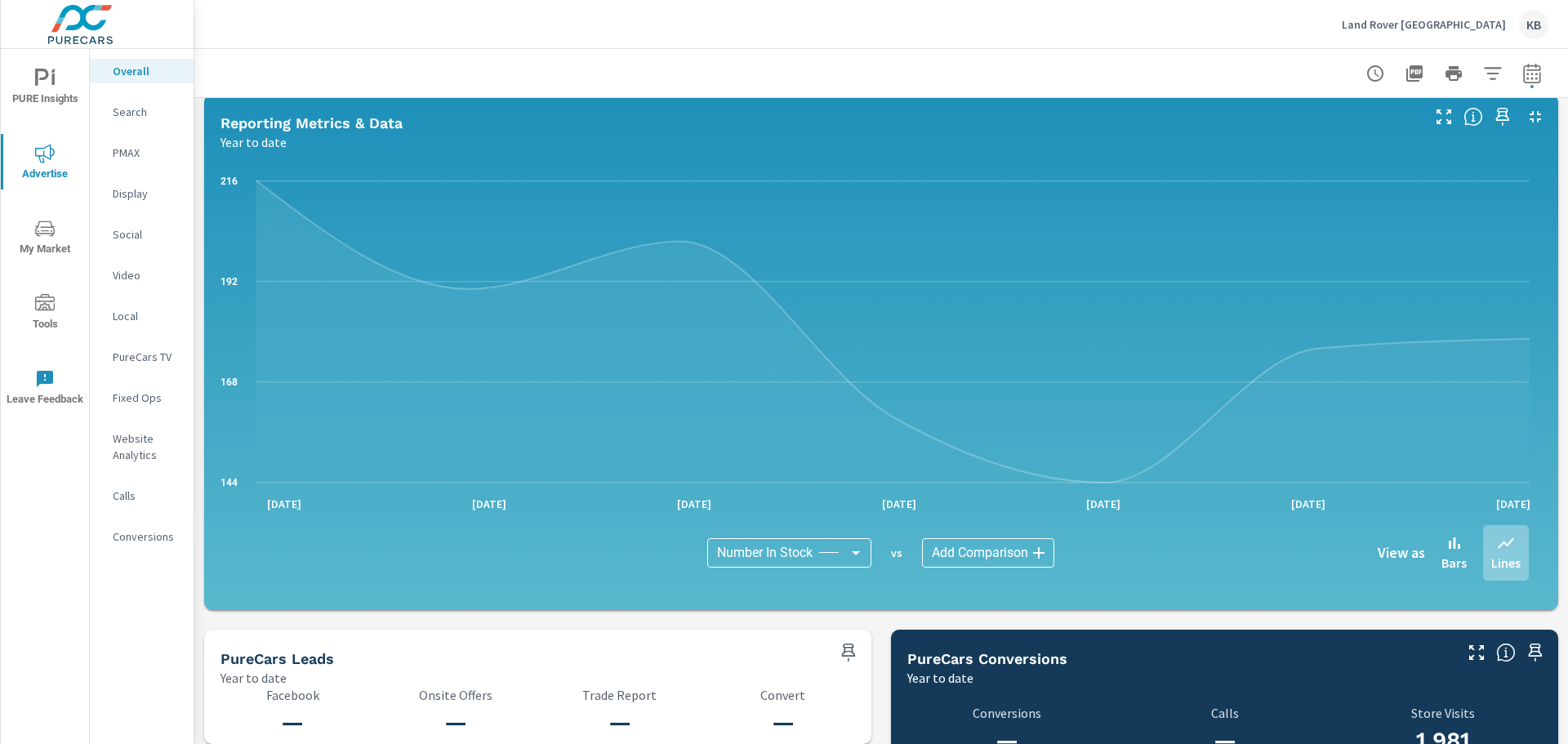 click on "PURE Insights Advertise My Market Tools Leave Feedback Overall Search PMAX Display Social Video Local PureCars TV Fixed Ops Website Analytics Calls Conversions Land Rover [GEOGRAPHIC_DATA] KB Overall Performance Land Rover Pasadena Report date range:
[DATE] -
[DATE]
Paid Media Performance Year to date $68,833 Spend $ — Spend Per Unit Sold 16,361,244 Impressions 141,181 Clicks 0.86% CTR Channel Spend Impressions Clicks CTR $68,833 16,361,244 141,181 0.86% Search $45,731 14,485,079 116,367 0.8% Social $19,869 1,510,773 22,903 1.52% Display $3,233 365,392 1,911 0.52% Performance Overview By Postal Code Year to date ← Move left → Move right ↑ Move up ↓ Move down + Zoom in - Zoom out Home Jump left by 75% End Jump right by 75% Page Up Jump up by 75% Page Down Jump down by 75% Keyboard shortcuts Map Data Map data ©2025 Google, INEGI Map data ©2025 Google, INEGI 10 km  Click to toggle between metric and imperial units Terms Report a map error ) )" at bounding box center (784, 372) 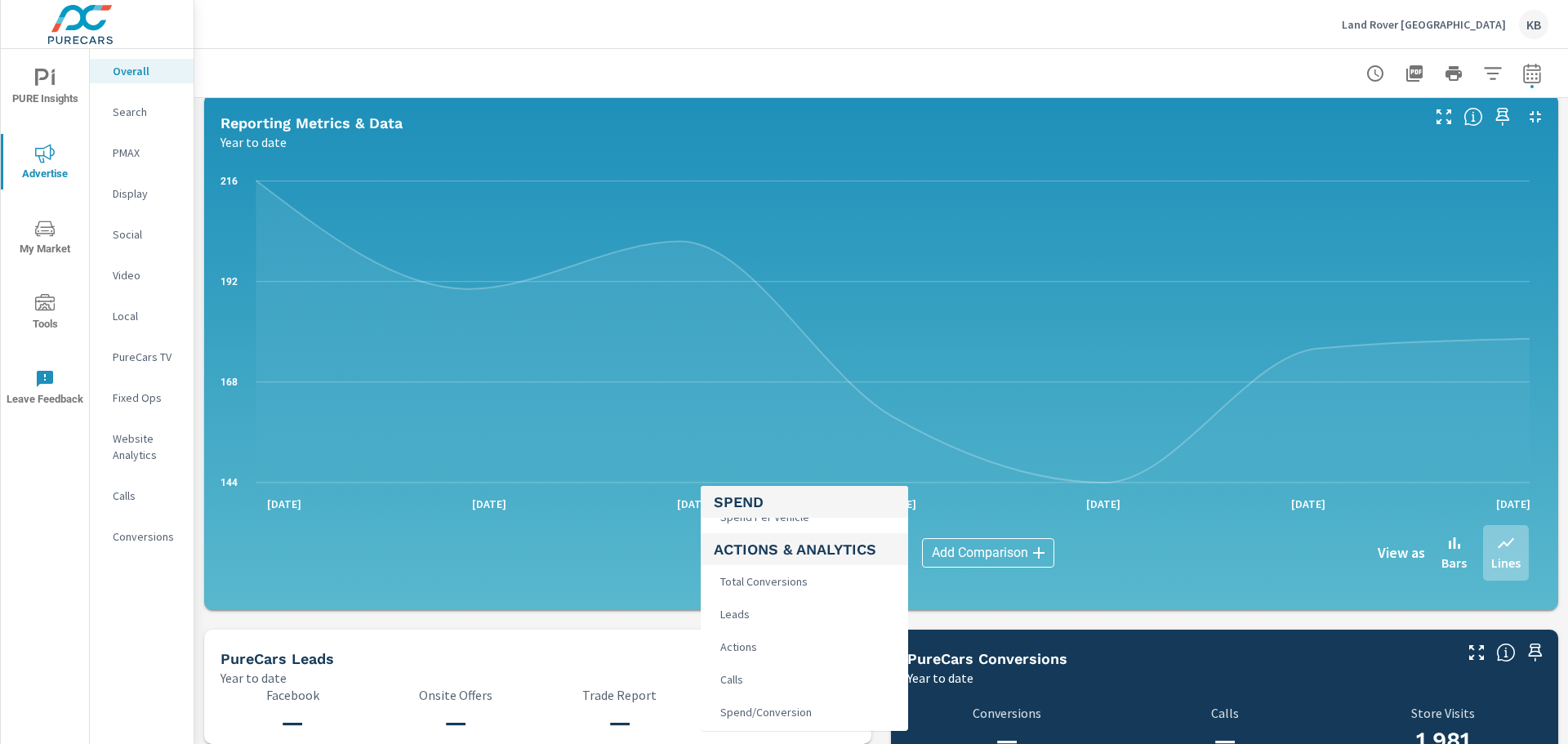 click on "Total Conversions" at bounding box center [762, 581] 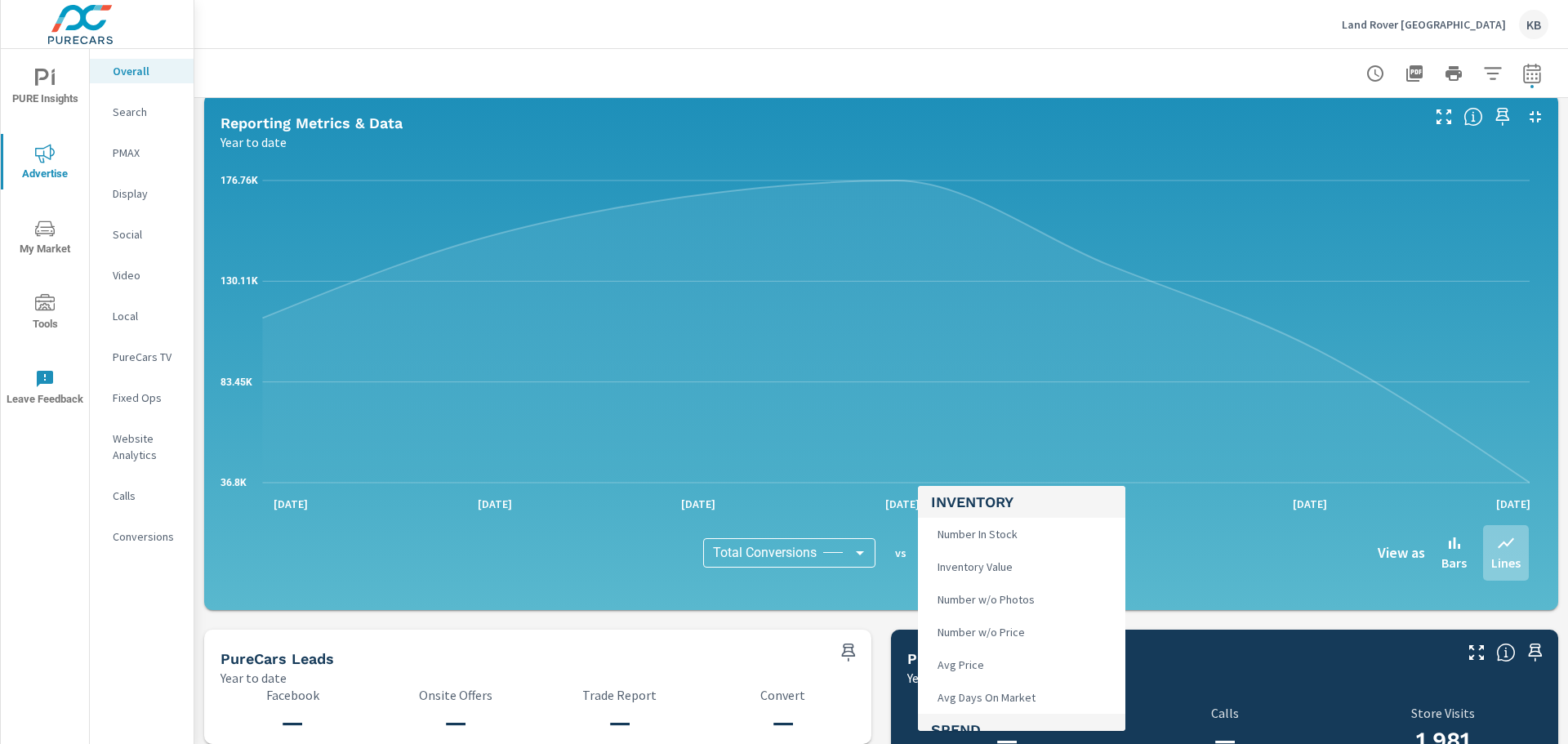 click on "PURE Insights Advertise My Market Tools Leave Feedback Overall Search PMAX Display Social Video Local PureCars TV Fixed Ops Website Analytics Calls Conversions Land Rover [GEOGRAPHIC_DATA] KB Overall Performance Land Rover Pasadena Report date range:
[DATE] -
[DATE]
Paid Media Performance Year to date $68,833 Spend $ — Spend Per Unit Sold 16,361,244 Impressions 141,181 Clicks 0.86% CTR Channel Spend Impressions Clicks CTR $68,833 16,361,244 141,181 0.86% Search $45,731 14,485,079 116,367 0.8% Social $19,869 1,510,773 22,903 1.52% Display $3,233 365,392 1,911 0.52% Performance Overview By Postal Code Year to date ← Move left → Move right ↑ Move up ↓ Move down + Zoom in - Zoom out Home Jump left by 75% End Jump right by 75% Page Up Jump up by 75% Page Down Jump down by 75% Keyboard shortcuts Map Data Map data ©2025 Google, INEGI Map data ©2025 Google, INEGI 10 km  Click to toggle between metric and imperial units Terms Report a map error ) )" at bounding box center (784, 372) 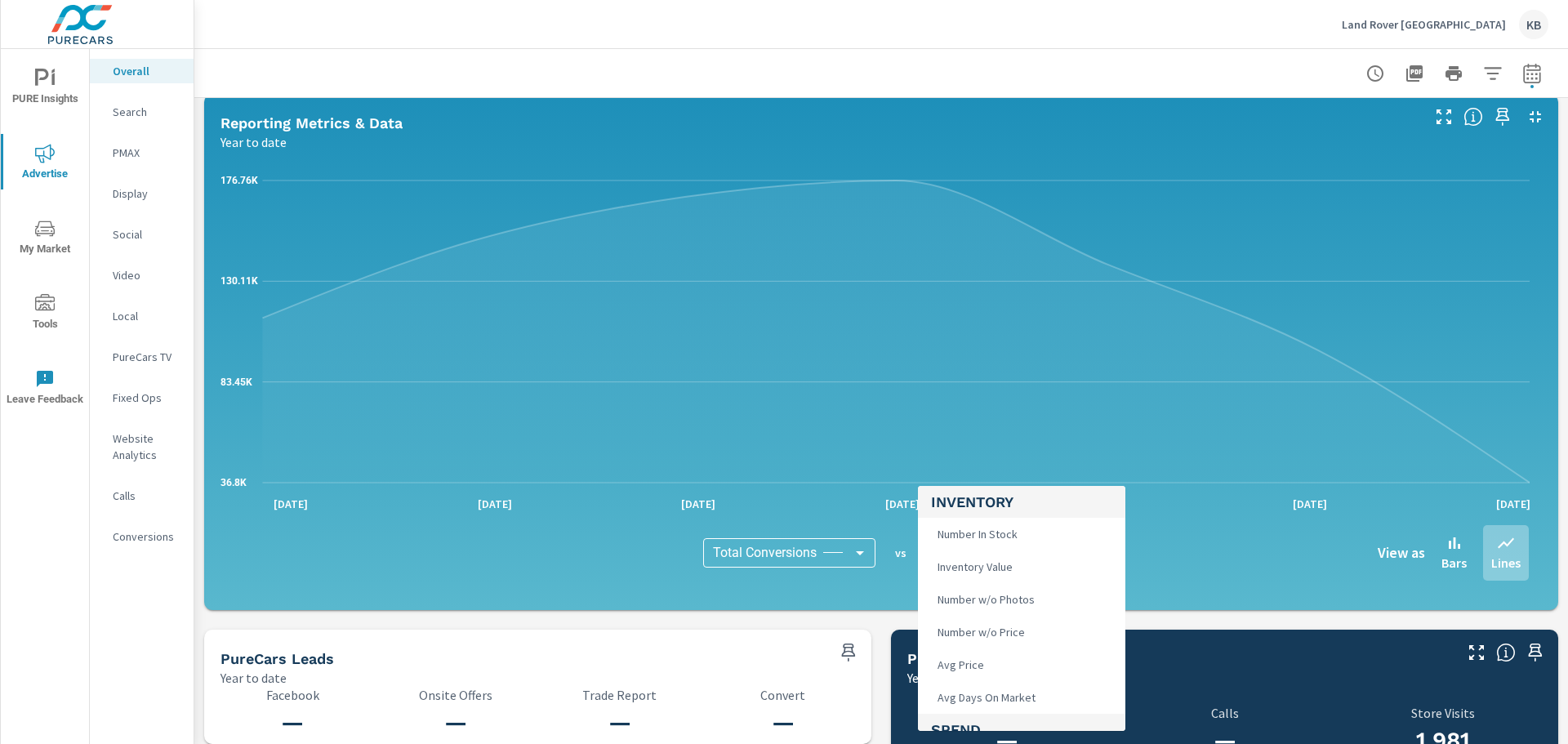 click on "Number In Stock" at bounding box center (1022, 534) 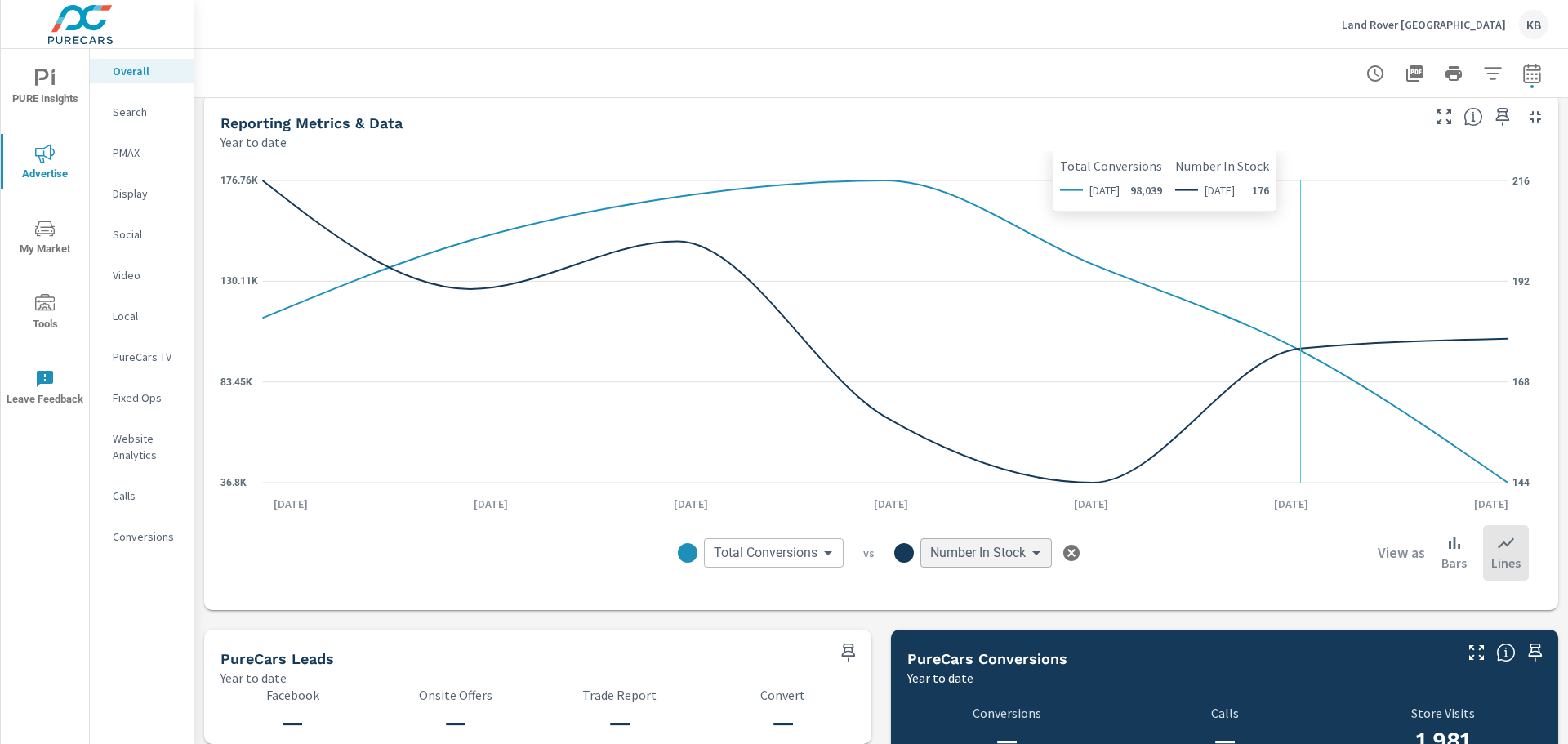scroll, scrollTop: 1138, scrollLeft: 0, axis: vertical 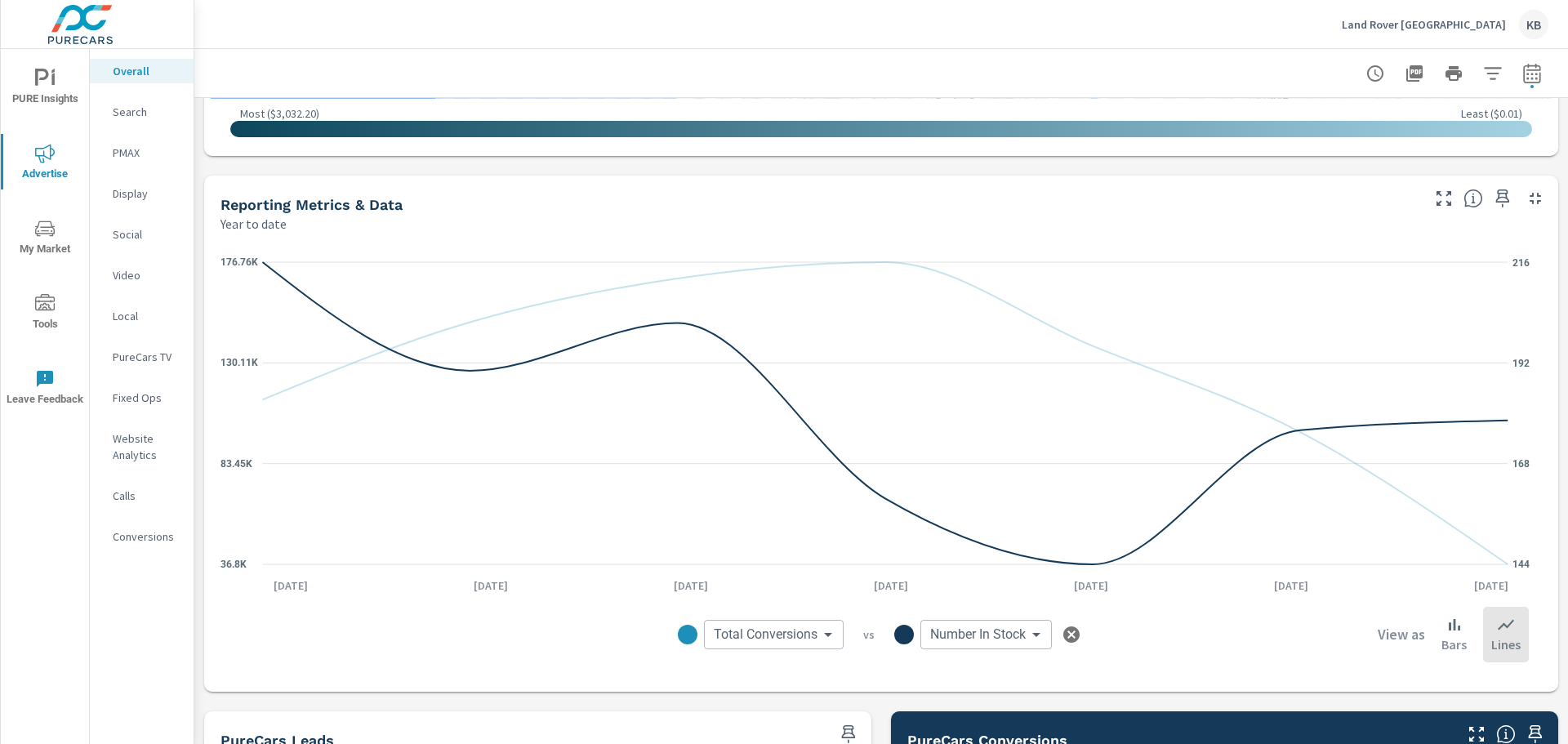 click on "PURE Insights Advertise My Market Tools Leave Feedback Overall Search PMAX Display Social Video Local PureCars TV Fixed Ops Website Analytics Calls Conversions Land Rover [GEOGRAPHIC_DATA] KB Overall Performance Land Rover Pasadena Report date range:
[DATE] -
[DATE]
Paid Media Performance Year to date $68,833 Spend $ — Spend Per Unit Sold 16,361,244 Impressions 141,181 Clicks 0.86% CTR Channel Spend Impressions Clicks CTR $68,833 16,361,244 141,181 0.86% Search $45,731 14,485,079 116,367 0.8% Social $19,869 1,510,773 22,903 1.52% Display $3,233 365,392 1,911 0.52% Performance Overview By Postal Code Year to date ← Move left → Move right ↑ Move up ↓ Move down + Zoom in - Zoom out Home Jump left by 75% End Jump right by 75% Page Up Jump up by 75% Page Down Jump down by 75% Keyboard shortcuts Map Data Map data ©2025 Google, INEGI Map data ©2025 Google, INEGI 10 km  Click to toggle between metric and imperial units Terms Report a map error ) )" at bounding box center (784, 372) 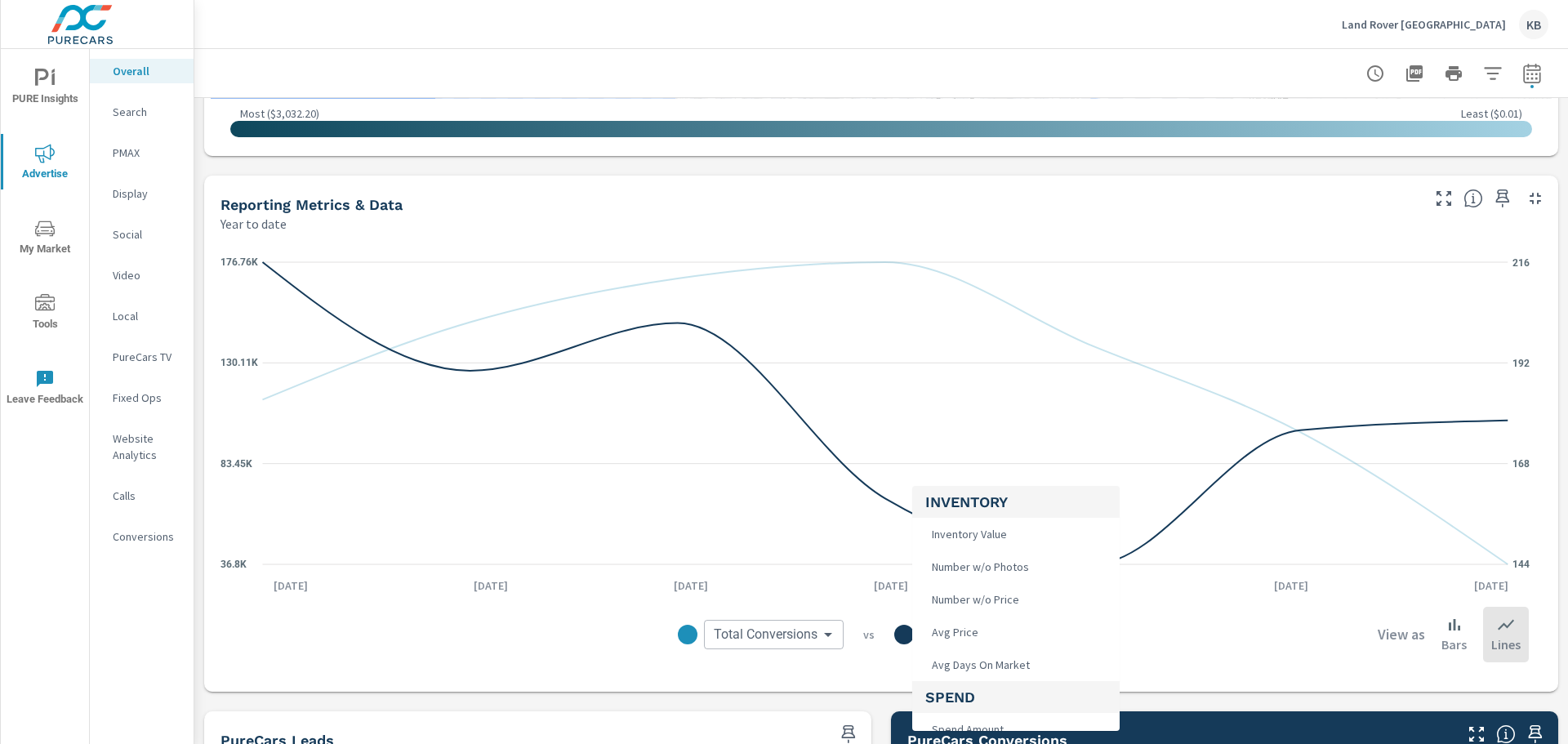 click at bounding box center [784, 372] 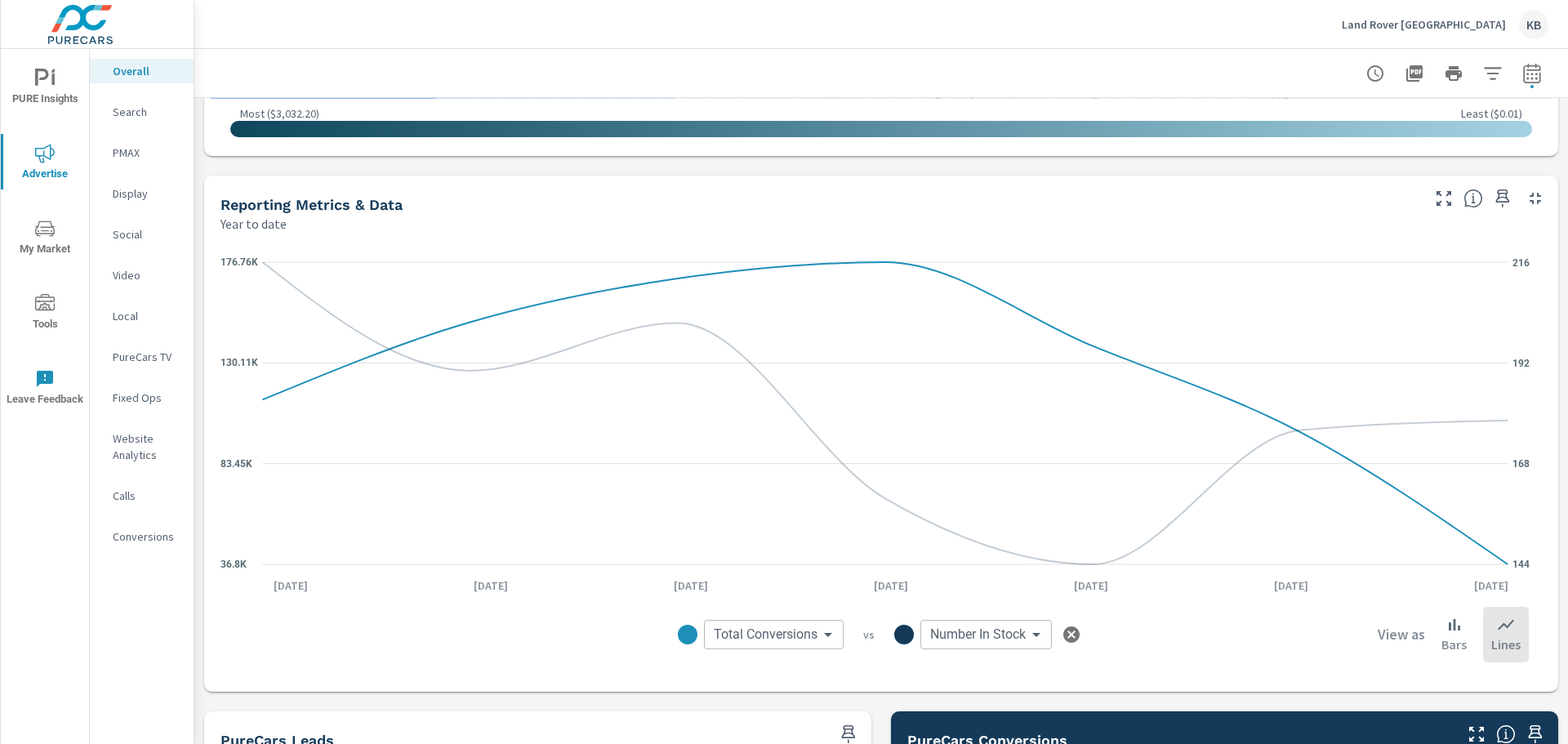 click on "PURE Insights Advertise My Market Tools Leave Feedback Overall Search PMAX Display Social Video Local PureCars TV Fixed Ops Website Analytics Calls Conversions Land Rover [GEOGRAPHIC_DATA] KB Overall Performance Land Rover Pasadena Report date range:
[DATE] -
[DATE]
Paid Media Performance Year to date $68,833 Spend $ — Spend Per Unit Sold 16,361,244 Impressions 141,181 Clicks 0.86% CTR Channel Spend Impressions Clicks CTR $68,833 16,361,244 141,181 0.86% Search $45,731 14,485,079 116,367 0.8% Social $19,869 1,510,773 22,903 1.52% Display $3,233 365,392 1,911 0.52% Performance Overview By Postal Code Year to date ← Move left → Move right ↑ Move up ↓ Move down + Zoom in - Zoom out Home Jump left by 75% End Jump right by 75% Page Up Jump up by 75% Page Down Jump down by 75% Keyboard shortcuts Map Data Map data ©2025 Google, INEGI Map data ©2025 Google, INEGI 10 km  Click to toggle between metric and imperial units Terms Report a map error ) )" at bounding box center (784, 372) 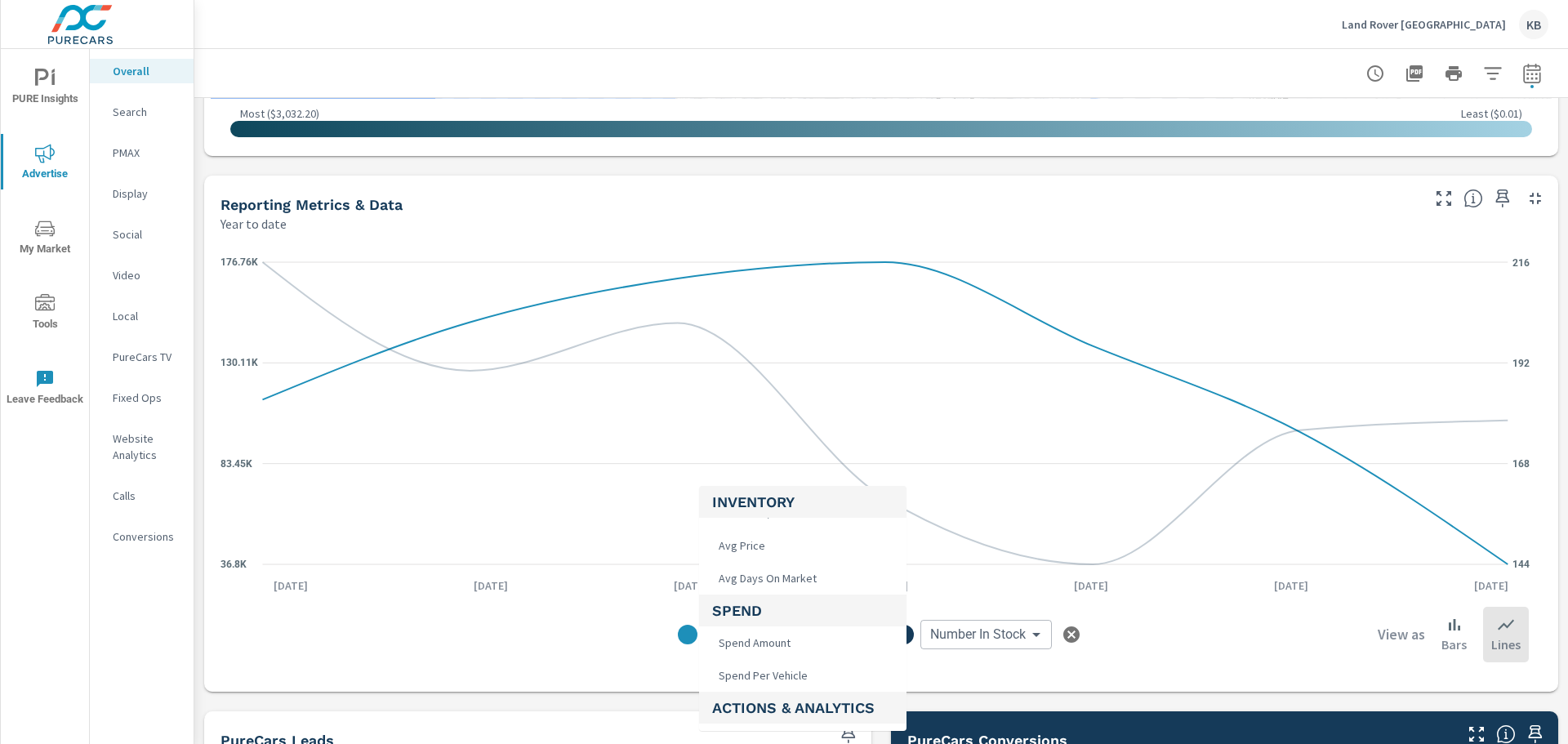 scroll, scrollTop: 82, scrollLeft: 0, axis: vertical 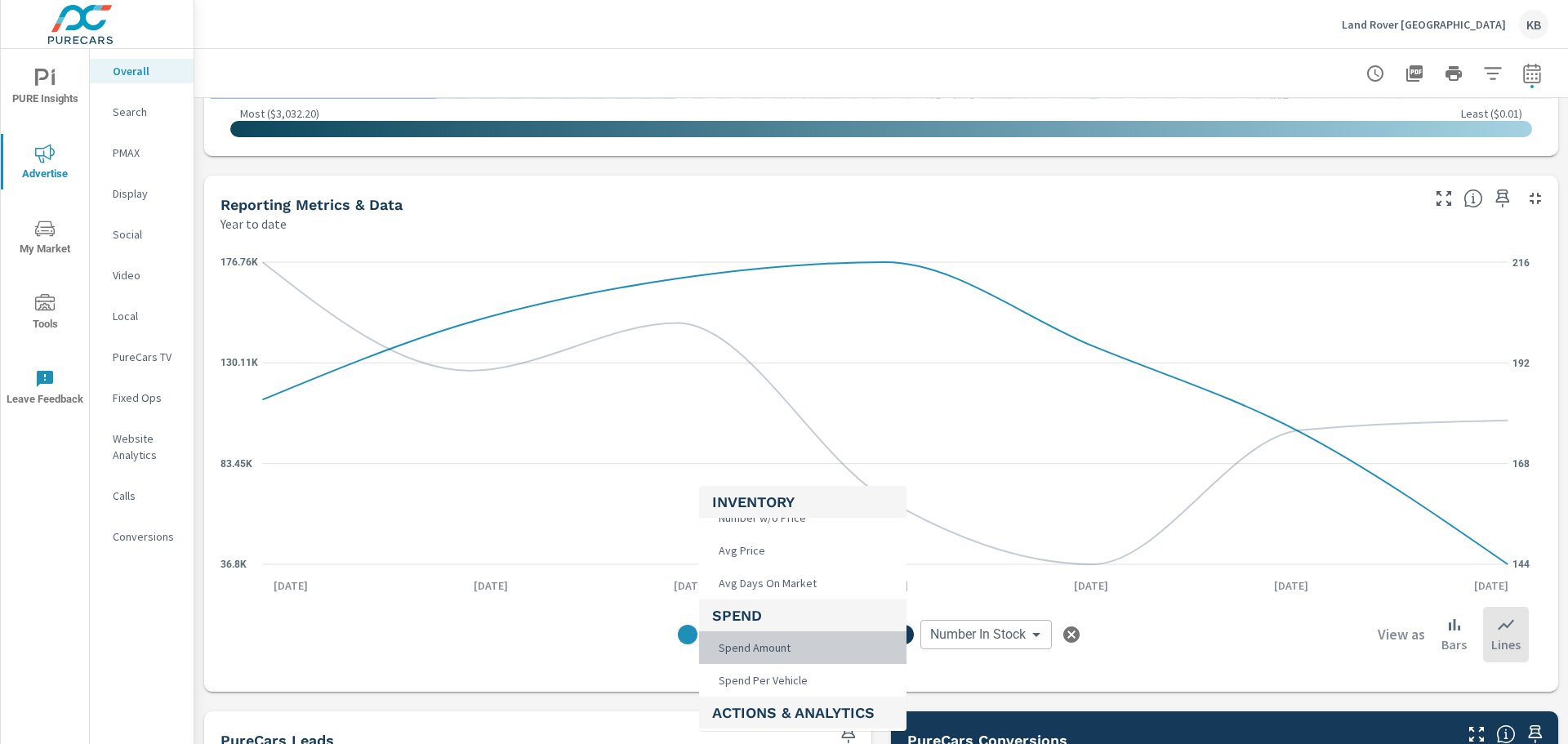 click on "Spend Amount" at bounding box center (803, 648) 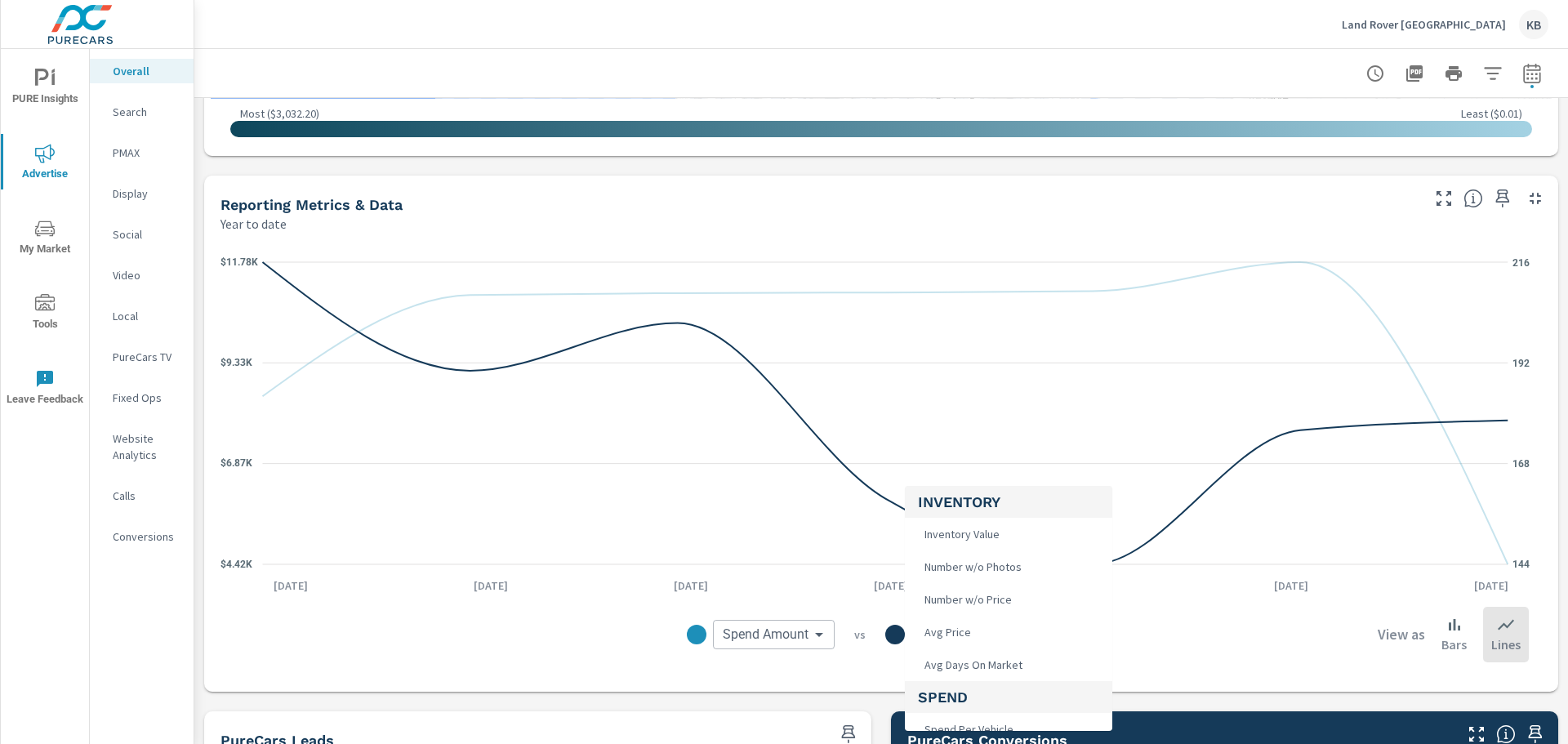 click on "PURE Insights Advertise My Market Tools Leave Feedback Overall Search PMAX Display Social Video Local PureCars TV Fixed Ops Website Analytics Calls Conversions Land Rover [GEOGRAPHIC_DATA] KB Overall Performance Land Rover Pasadena Report date range:
[DATE] -
[DATE]
Paid Media Performance Year to date $68,833 Spend $ — Spend Per Unit Sold 16,361,244 Impressions 141,181 Clicks 0.86% CTR Channel Spend Impressions Clicks CTR $68,833 16,361,244 141,181 0.86% Search $45,731 14,485,079 116,367 0.8% Social $19,869 1,510,773 22,903 1.52% Display $3,233 365,392 1,911 0.52% Performance Overview By Postal Code Year to date ← Move left → Move right ↑ Move up ↓ Move down + Zoom in - Zoom out Home Jump left by 75% End Jump right by 75% Page Up Jump up by 75% Page Down Jump down by 75% Keyboard shortcuts Map Data Map data ©2025 Google, INEGI Map data ©2025 Google, INEGI 10 km  Click to toggle between metric and imperial units Terms Report a map error ) )" at bounding box center (784, 372) 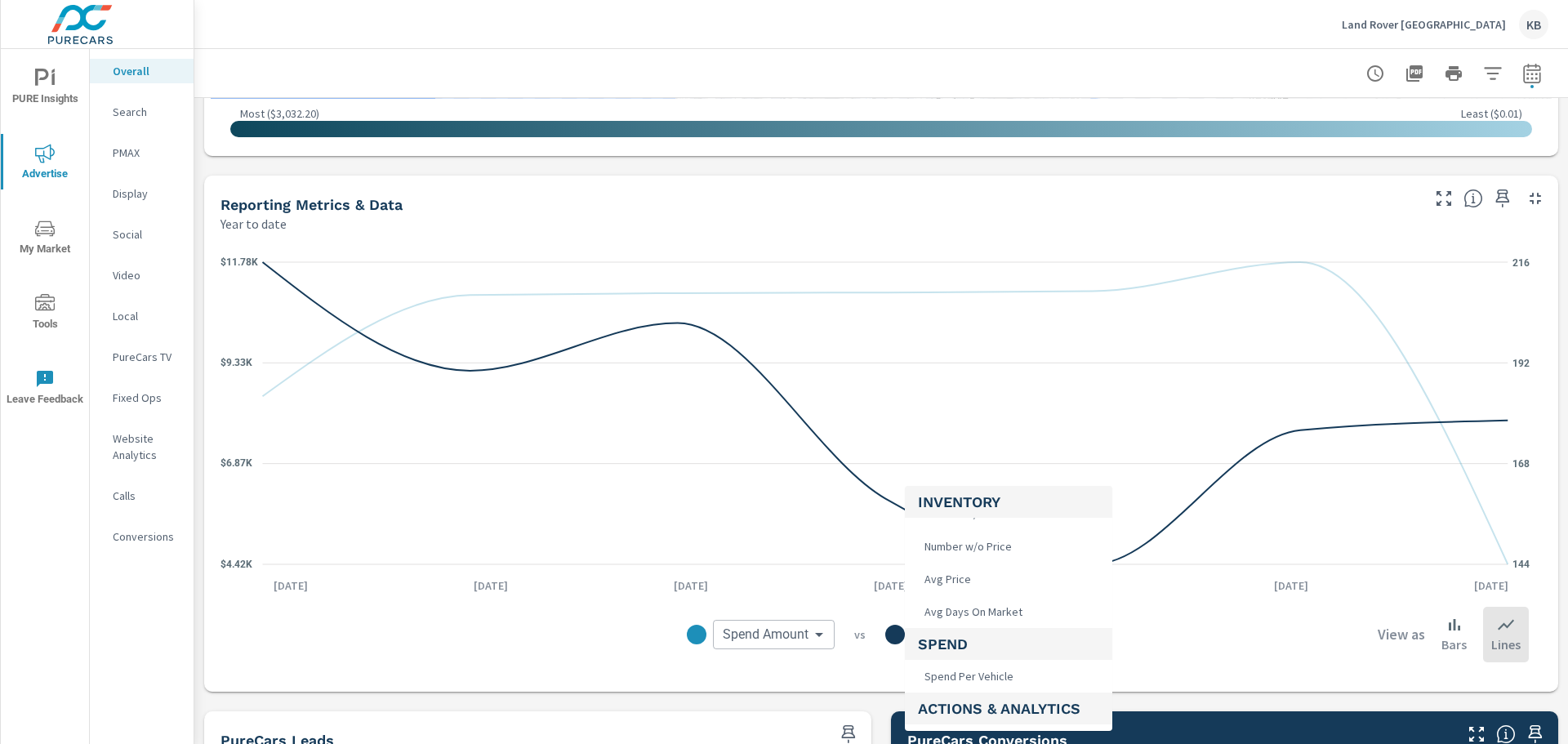 scroll, scrollTop: 82, scrollLeft: 0, axis: vertical 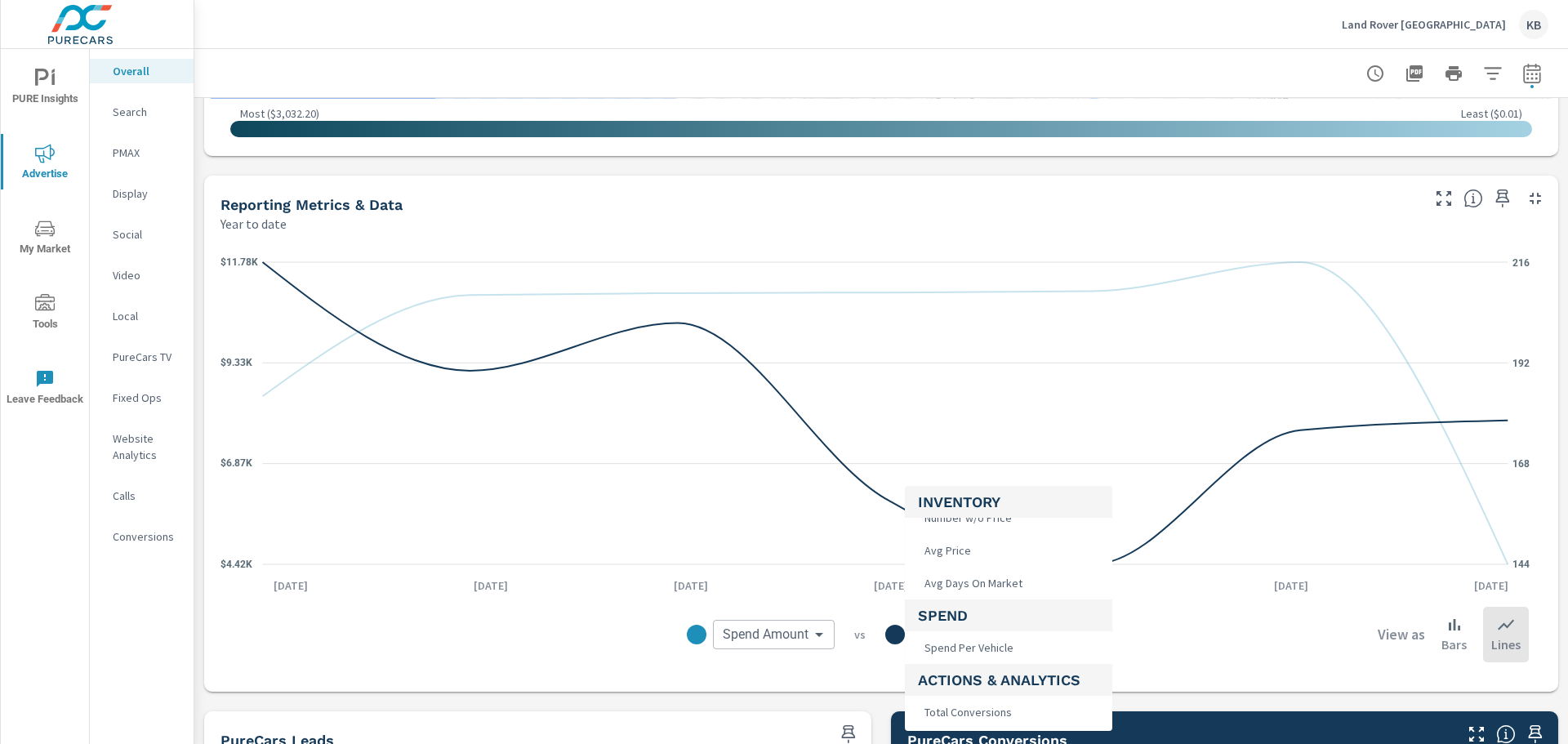 click on "Total Conversions" at bounding box center (966, 712) 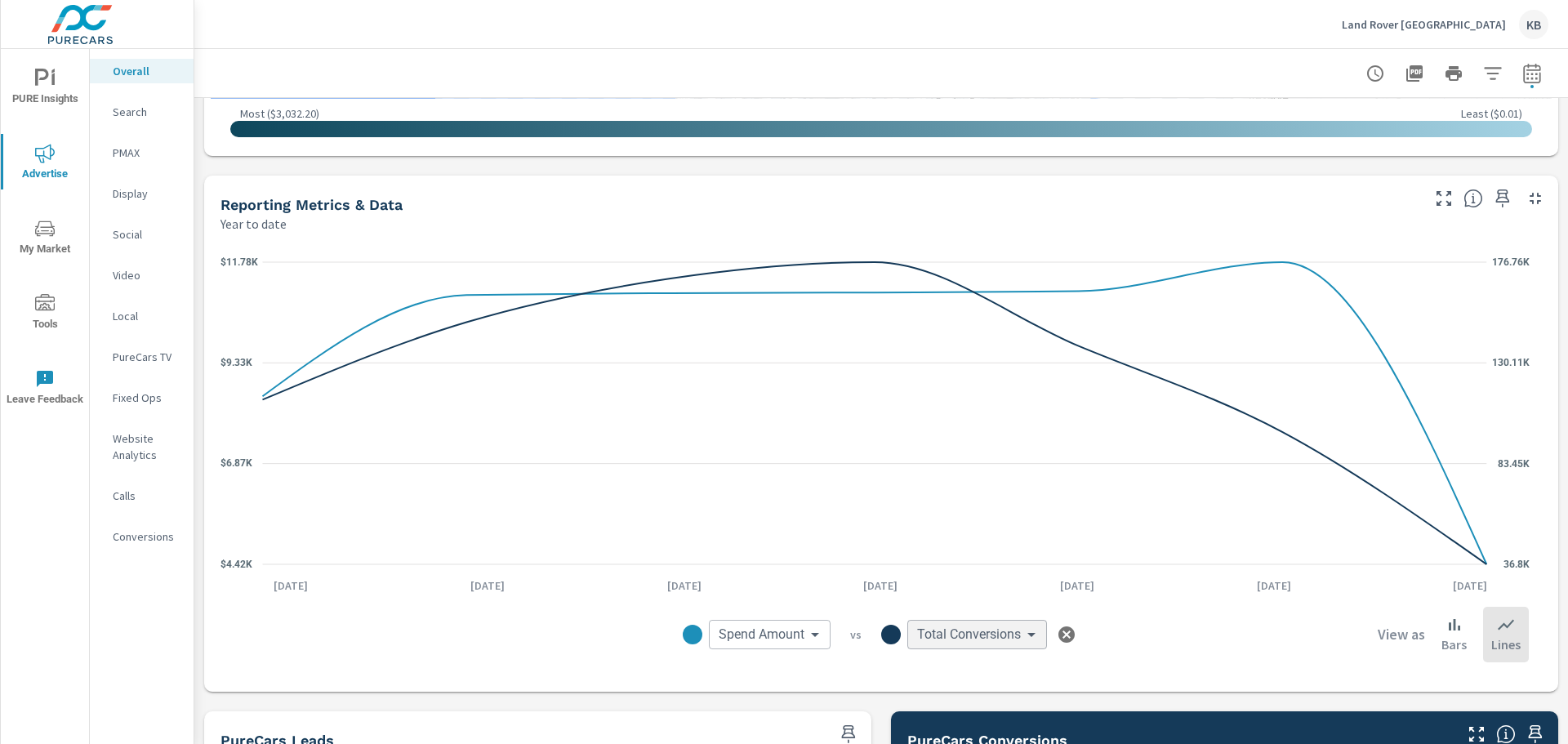 scroll, scrollTop: 114, scrollLeft: 0, axis: vertical 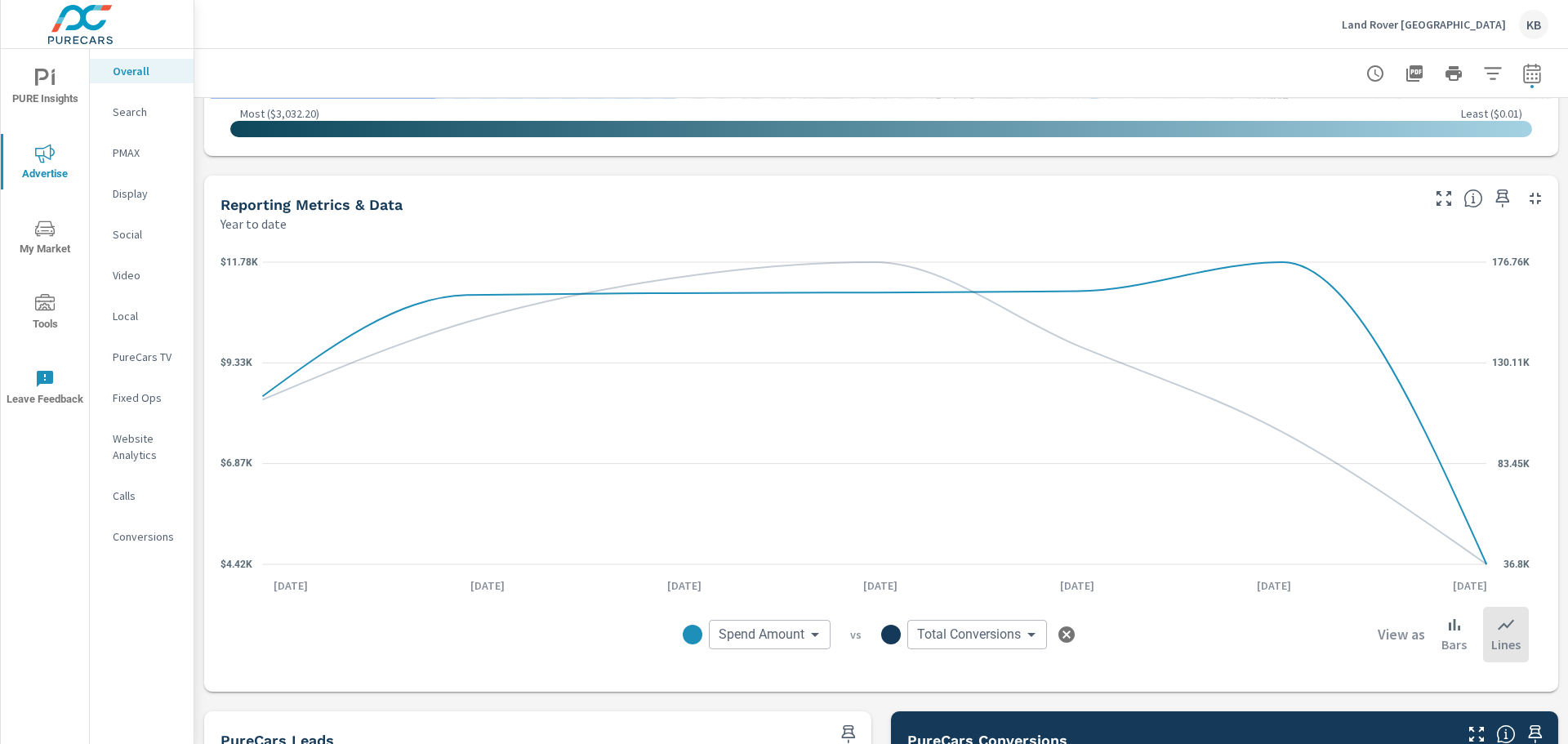 click on "PURE Insights Advertise My Market Tools Leave Feedback Overall Search PMAX Display Social Video Local PureCars TV Fixed Ops Website Analytics Calls Conversions Land Rover [GEOGRAPHIC_DATA] KB Overall Performance Land Rover Pasadena Report date range:
[DATE] -
[DATE]
Paid Media Performance Year to date $68,833 Spend $ — Spend Per Unit Sold 16,361,244 Impressions 141,181 Clicks 0.86% CTR Channel Spend Impressions Clicks CTR $68,833 16,361,244 141,181 0.86% Search $45,731 14,485,079 116,367 0.8% Social $19,869 1,510,773 22,903 1.52% Display $3,233 365,392 1,911 0.52% Performance Overview By Postal Code Year to date ← Move left → Move right ↑ Move up ↓ Move down + Zoom in - Zoom out Home Jump left by 75% End Jump right by 75% Page Up Jump up by 75% Page Down Jump down by 75% Keyboard shortcuts Map Data Map data ©2025 Google, INEGI Map data ©2025 Google, INEGI 10 km  Click to toggle between metric and imperial units Terms Report a map error ) )" at bounding box center (784, 372) 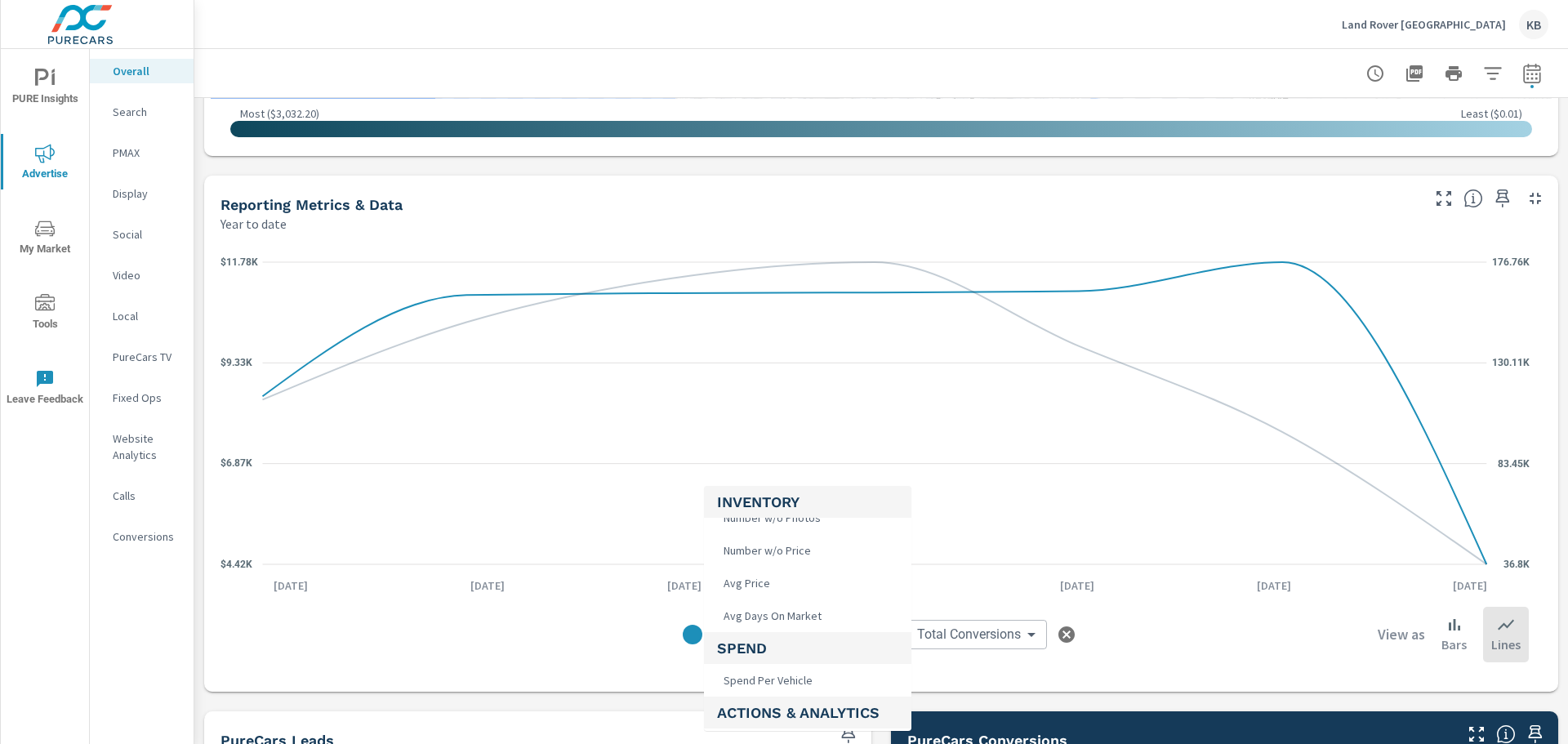 scroll, scrollTop: 245, scrollLeft: 0, axis: vertical 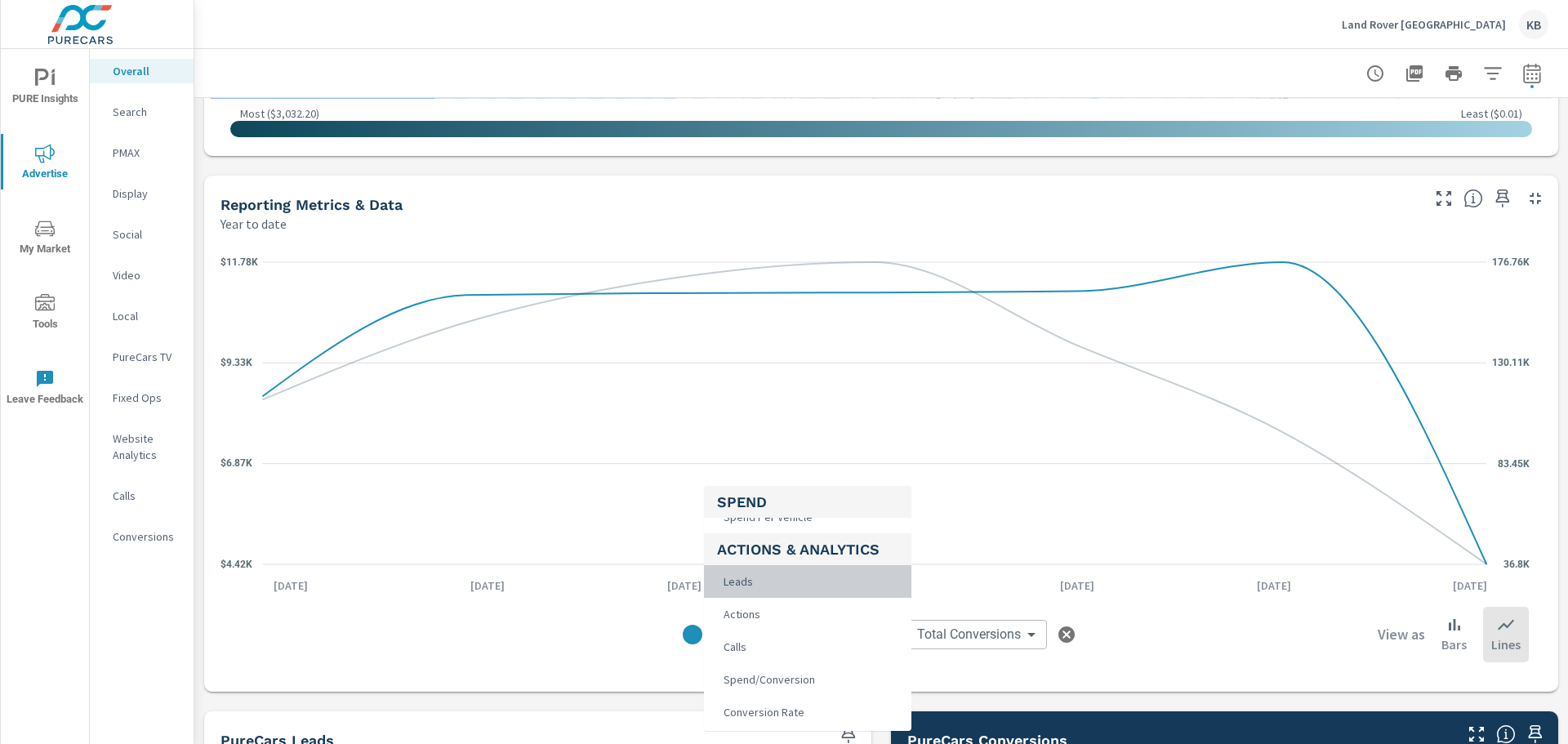 click on "Leads" at bounding box center (808, 581) 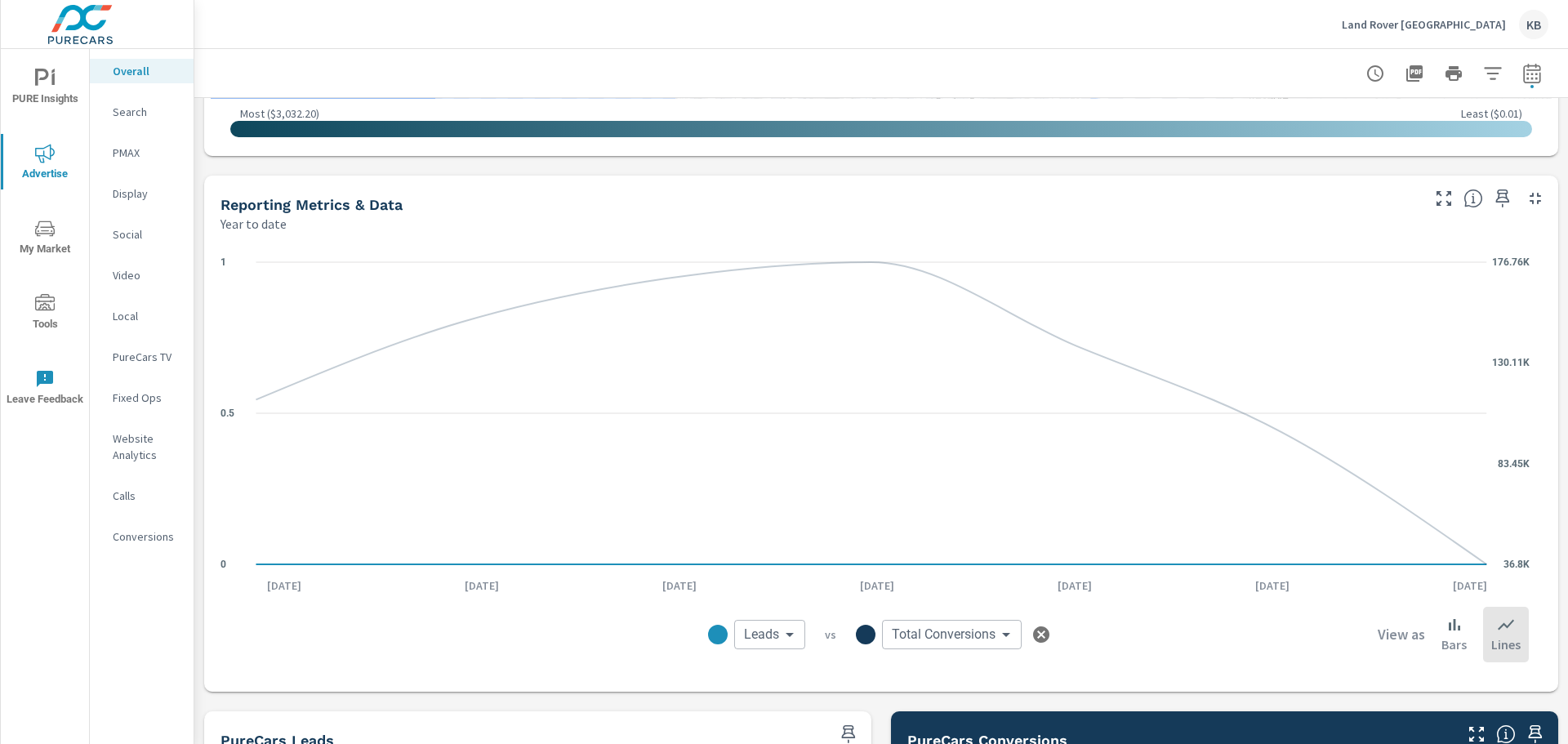 click on "PURE Insights Advertise My Market Tools Leave Feedback Overall Search PMAX Display Social Video Local PureCars TV Fixed Ops Website Analytics Calls Conversions Land Rover [GEOGRAPHIC_DATA] KB Overall Performance Land Rover Pasadena Report date range:
[DATE] -
[DATE]
Paid Media Performance Year to date $68,833 Spend $ — Spend Per Unit Sold 16,361,244 Impressions 141,181 Clicks 0.86% CTR Channel Spend Impressions Clicks CTR $68,833 16,361,244 141,181 0.86% Search $45,731 14,485,079 116,367 0.8% Social $19,869 1,510,773 22,903 1.52% Display $3,233 365,392 1,911 0.52% Performance Overview By Postal Code Year to date ← Move left → Move right ↑ Move up ↓ Move down + Zoom in - Zoom out Home Jump left by 75% End Jump right by 75% Page Up Jump up by 75% Page Down Jump down by 75% Keyboard shortcuts Map Data Map data ©2025 Google, INEGI Map data ©2025 Google, INEGI 10 km  Click to toggle between metric and imperial units Terms Report a map error ) )" at bounding box center [784, 372] 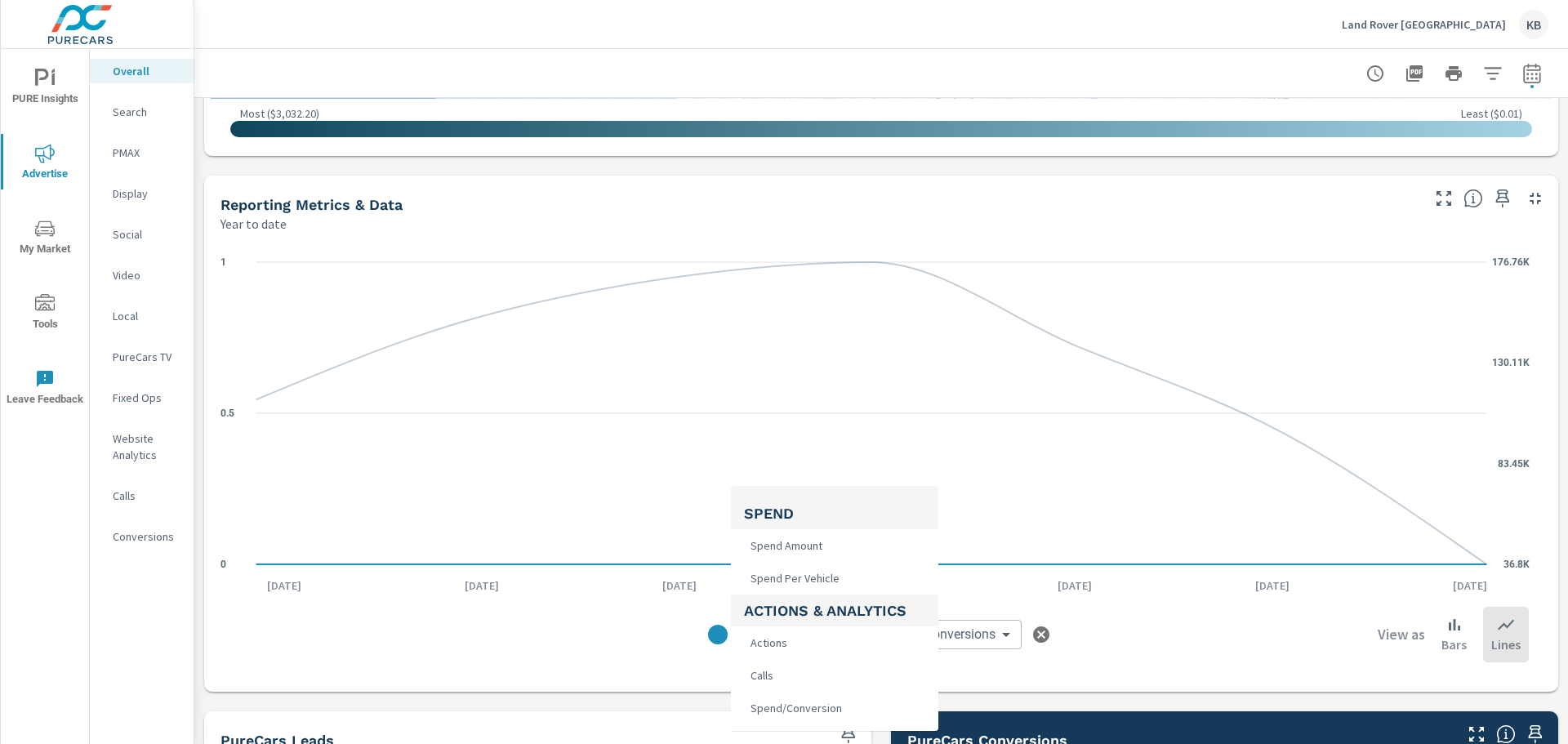 scroll, scrollTop: 245, scrollLeft: 0, axis: vertical 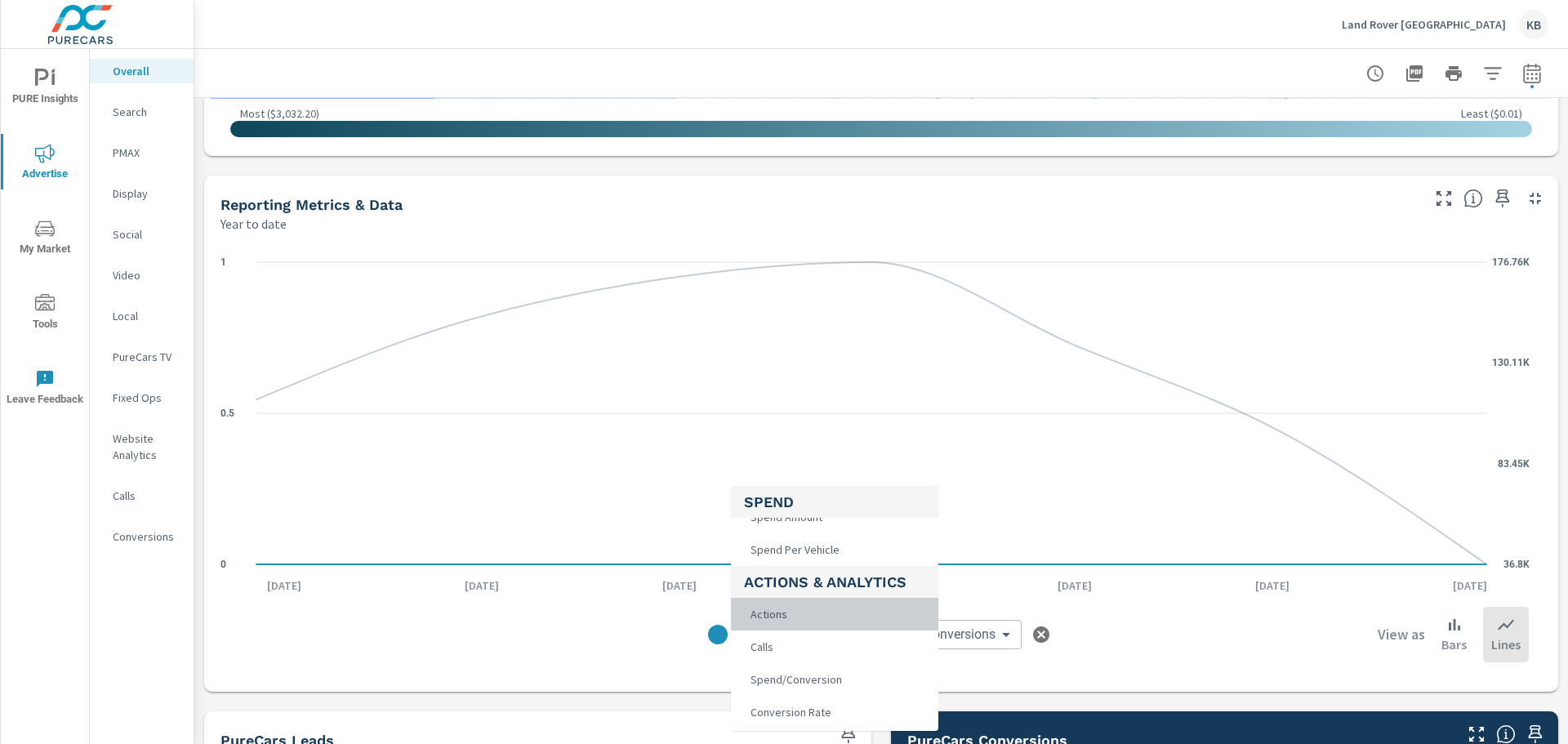 click on "Actions" at bounding box center (835, 614) 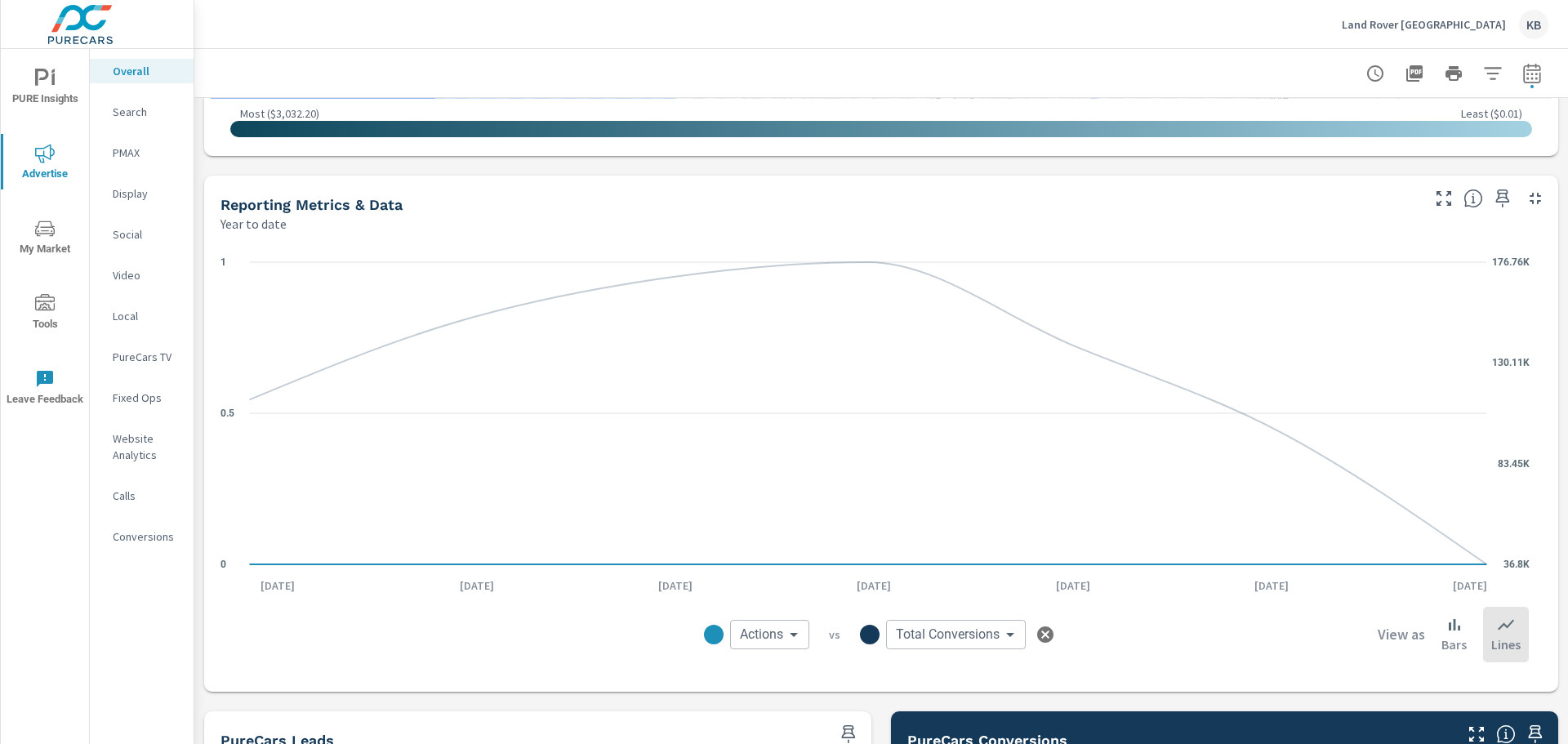 click on "PURE Insights Advertise My Market Tools Leave Feedback Overall Search PMAX Display Social Video Local PureCars TV Fixed Ops Website Analytics Calls Conversions Land Rover [GEOGRAPHIC_DATA] KB Overall Performance Land Rover Pasadena Report date range:
[DATE] -
[DATE]
Paid Media Performance Year to date $68,833 Spend $ — Spend Per Unit Sold 16,361,244 Impressions 141,181 Clicks 0.86% CTR Channel Spend Impressions Clicks CTR $68,833 16,361,244 141,181 0.86% Search $45,731 14,485,079 116,367 0.8% Social $19,869 1,510,773 22,903 1.52% Display $3,233 365,392 1,911 0.52% Performance Overview By Postal Code Year to date ← Move left → Move right ↑ Move up ↓ Move down + Zoom in - Zoom out Home Jump left by 75% End Jump right by 75% Page Up Jump up by 75% Page Down Jump down by 75% Keyboard shortcuts Map Data Map data ©2025 Google, INEGI Map data ©2025 Google, INEGI 10 km  Click to toggle between metric and imperial units Terms Report a map error ) )" at bounding box center (784, 372) 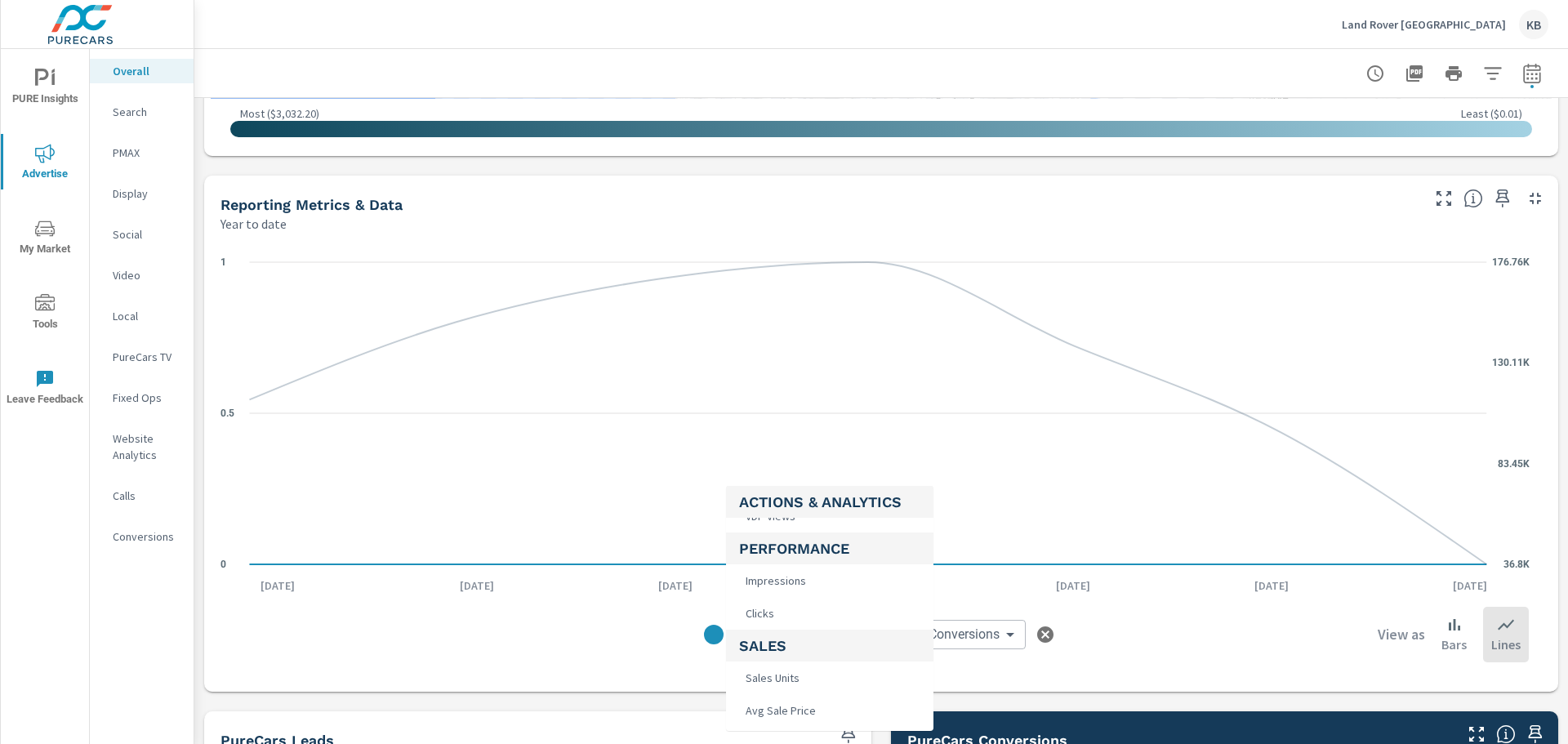 click on "Impressions" at bounding box center (774, 581) 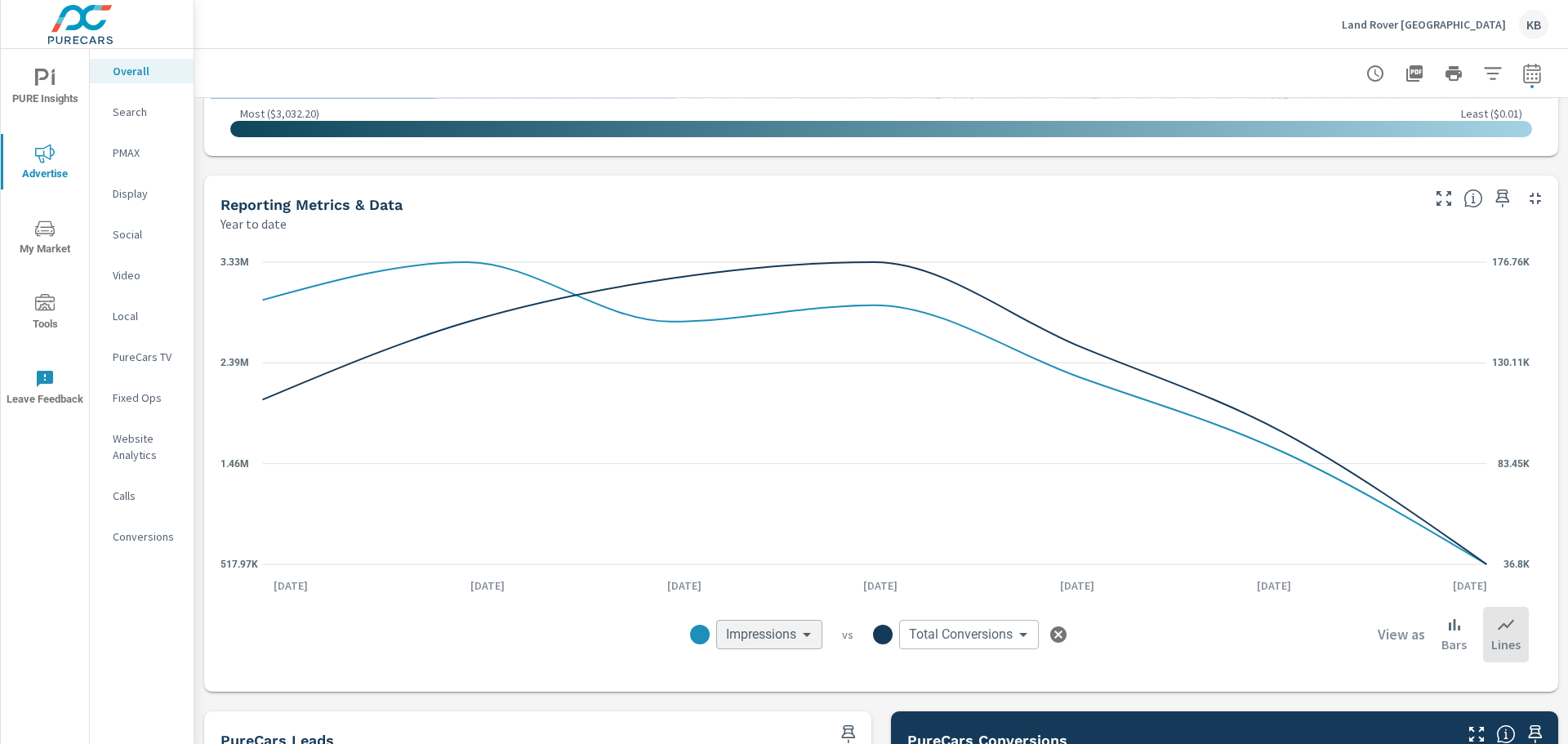 scroll, scrollTop: 604, scrollLeft: 0, axis: vertical 